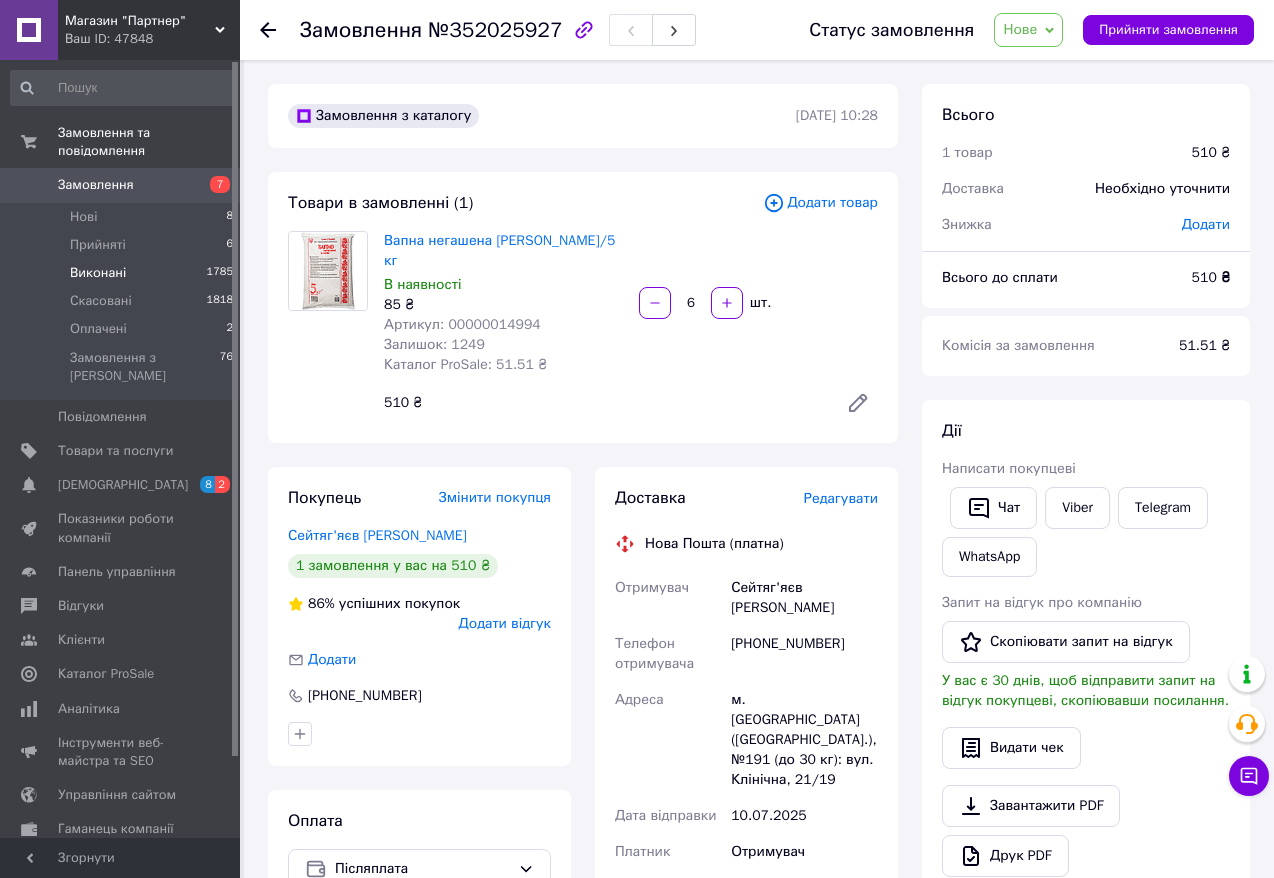scroll, scrollTop: 0, scrollLeft: 0, axis: both 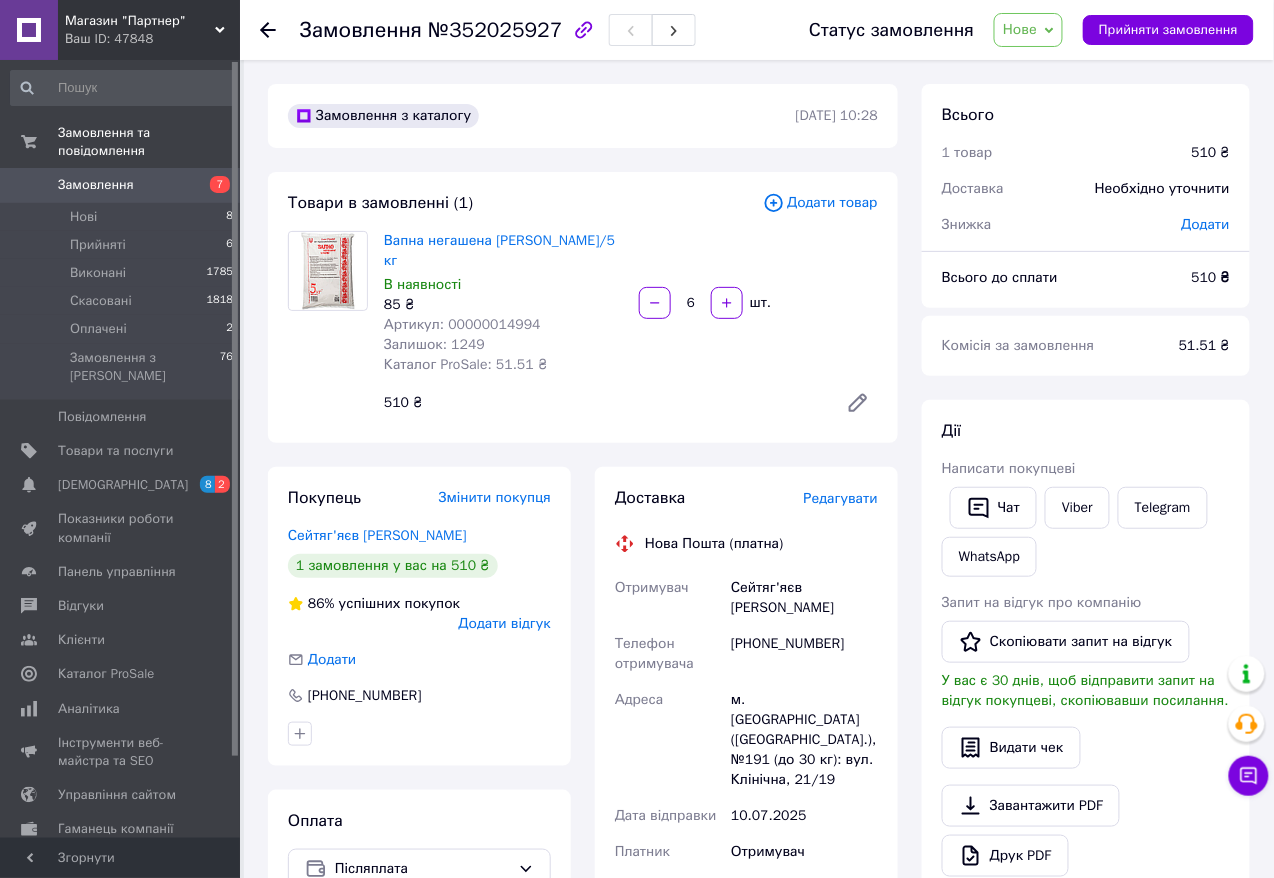 click on "Замовлення" at bounding box center [96, 185] 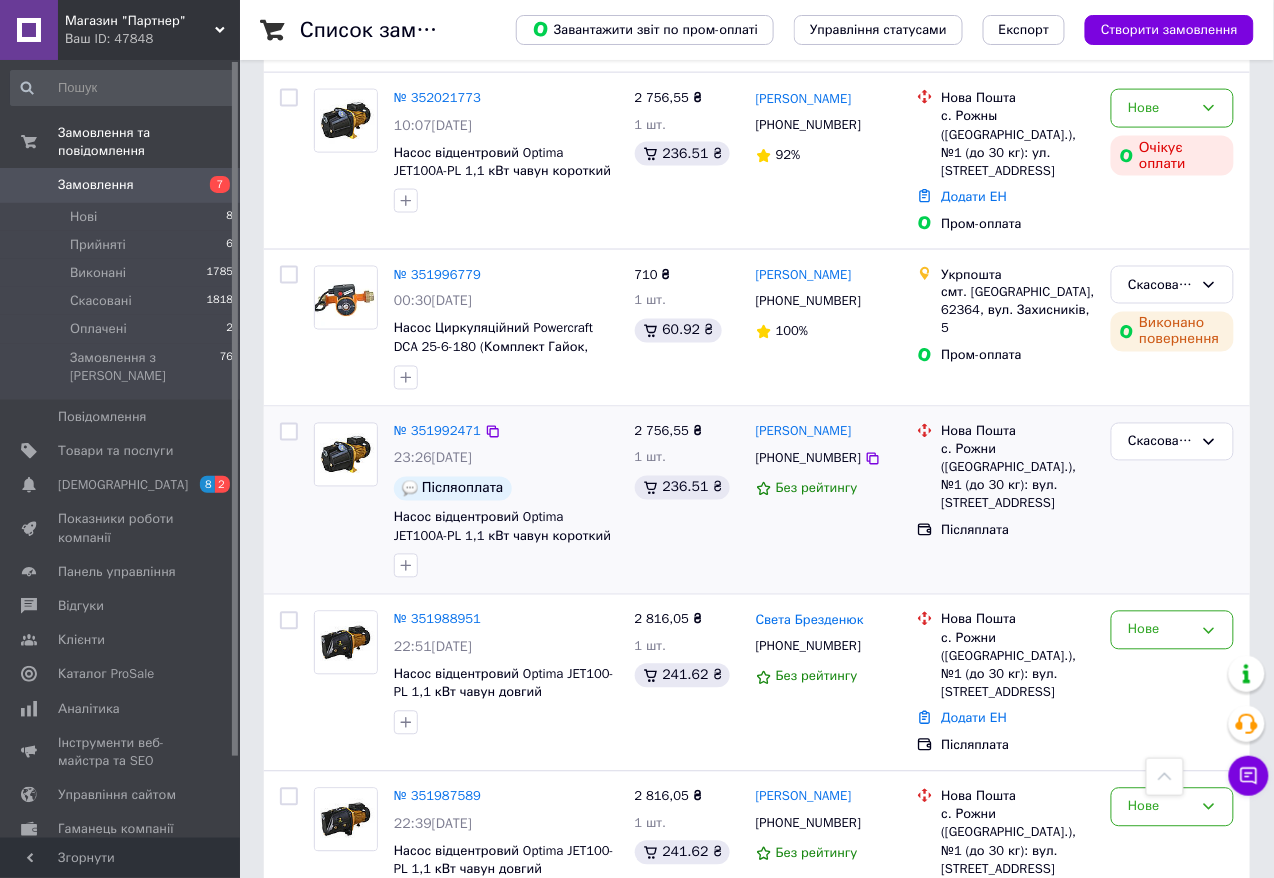 scroll, scrollTop: 133, scrollLeft: 0, axis: vertical 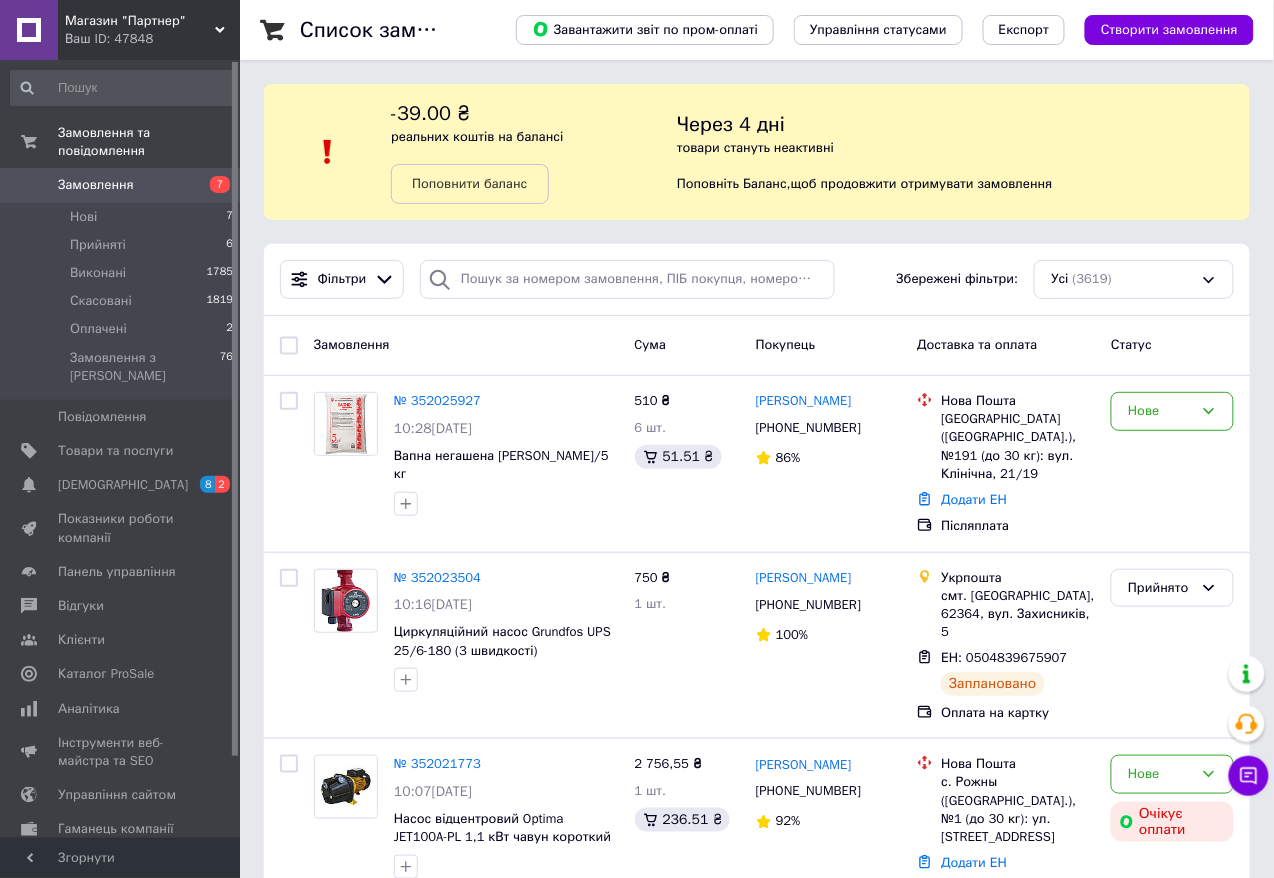 click on "№ 352025927" at bounding box center [437, 400] 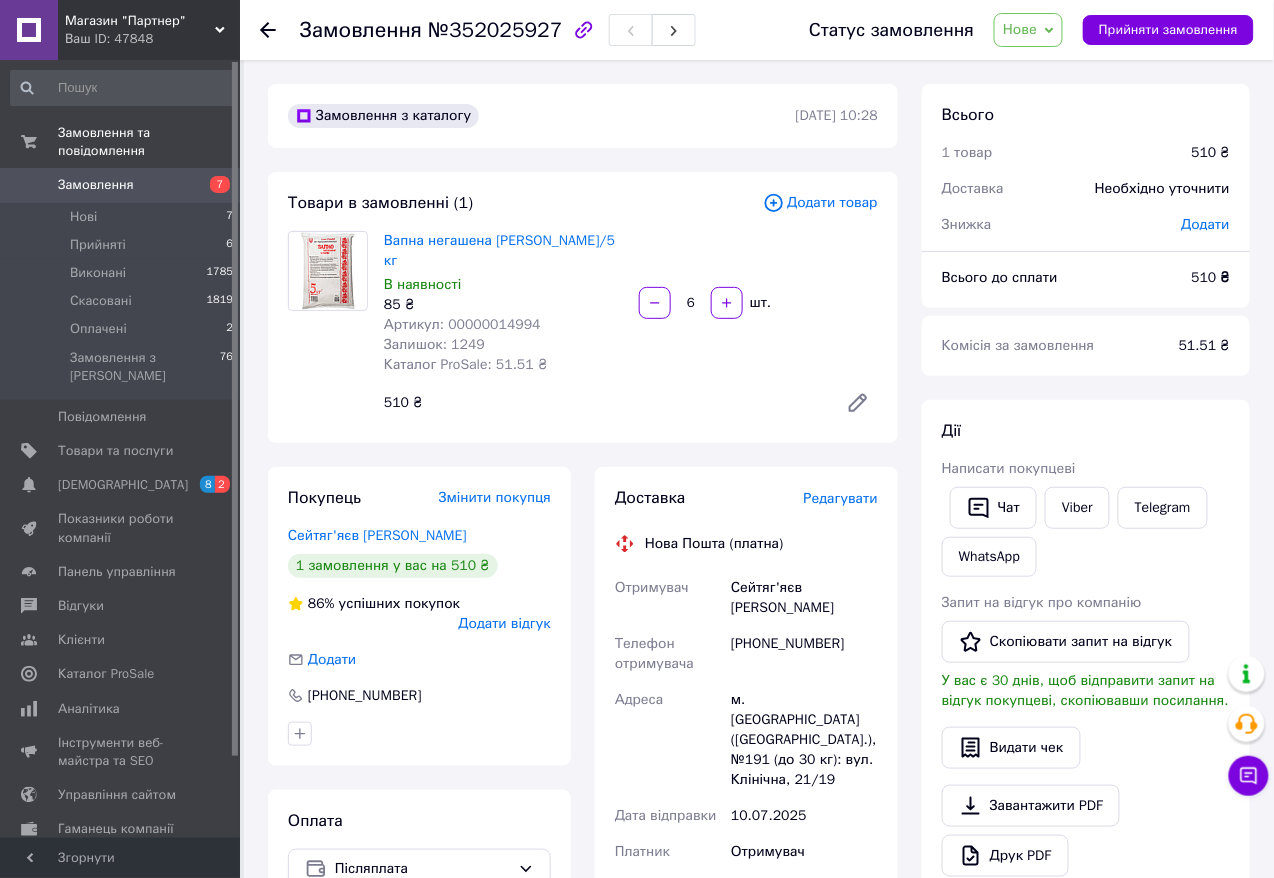 click on "Артикул: 00000014994" at bounding box center [462, 324] 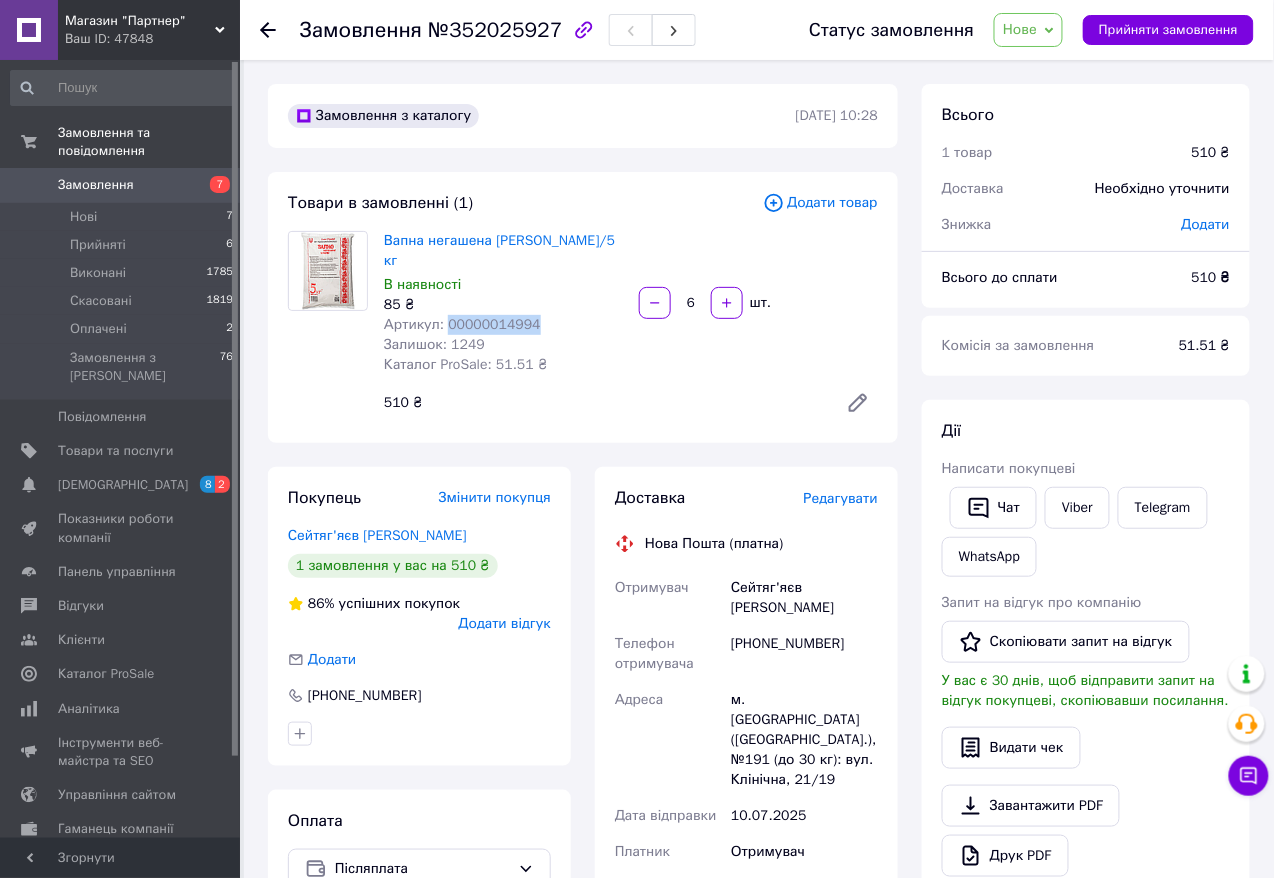 click on "Артикул: 00000014994" at bounding box center (462, 324) 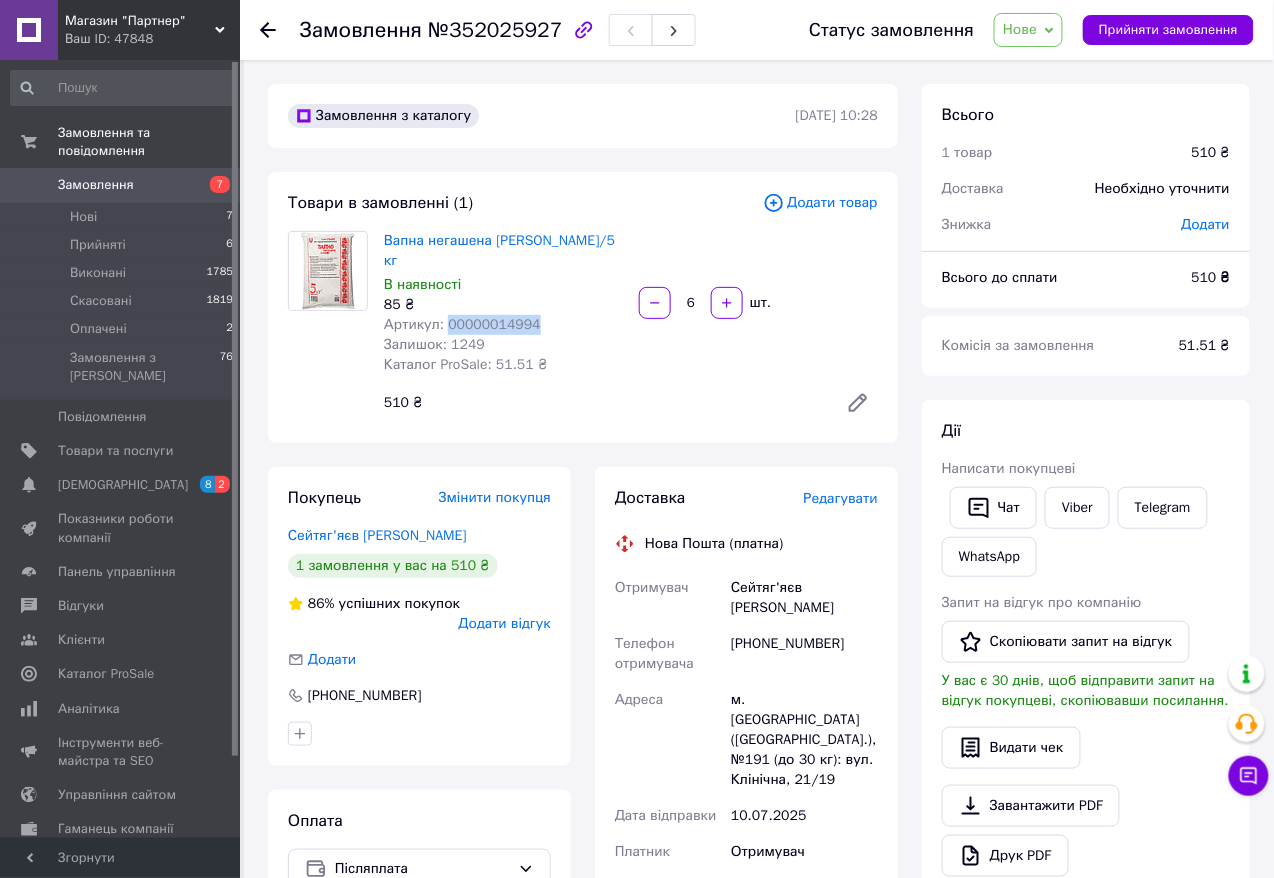 click on "Замовлення 7" at bounding box center [122, 185] 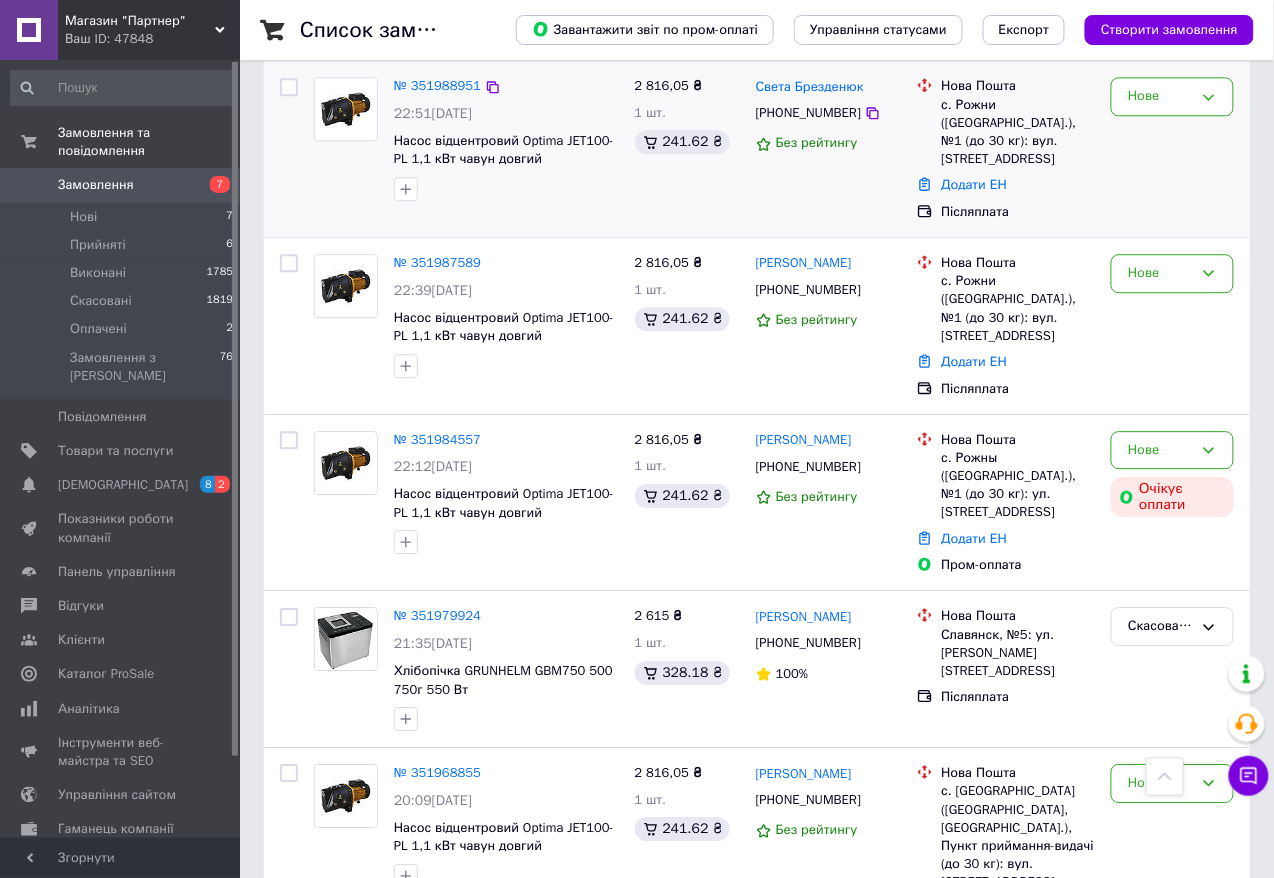 scroll, scrollTop: 1466, scrollLeft: 0, axis: vertical 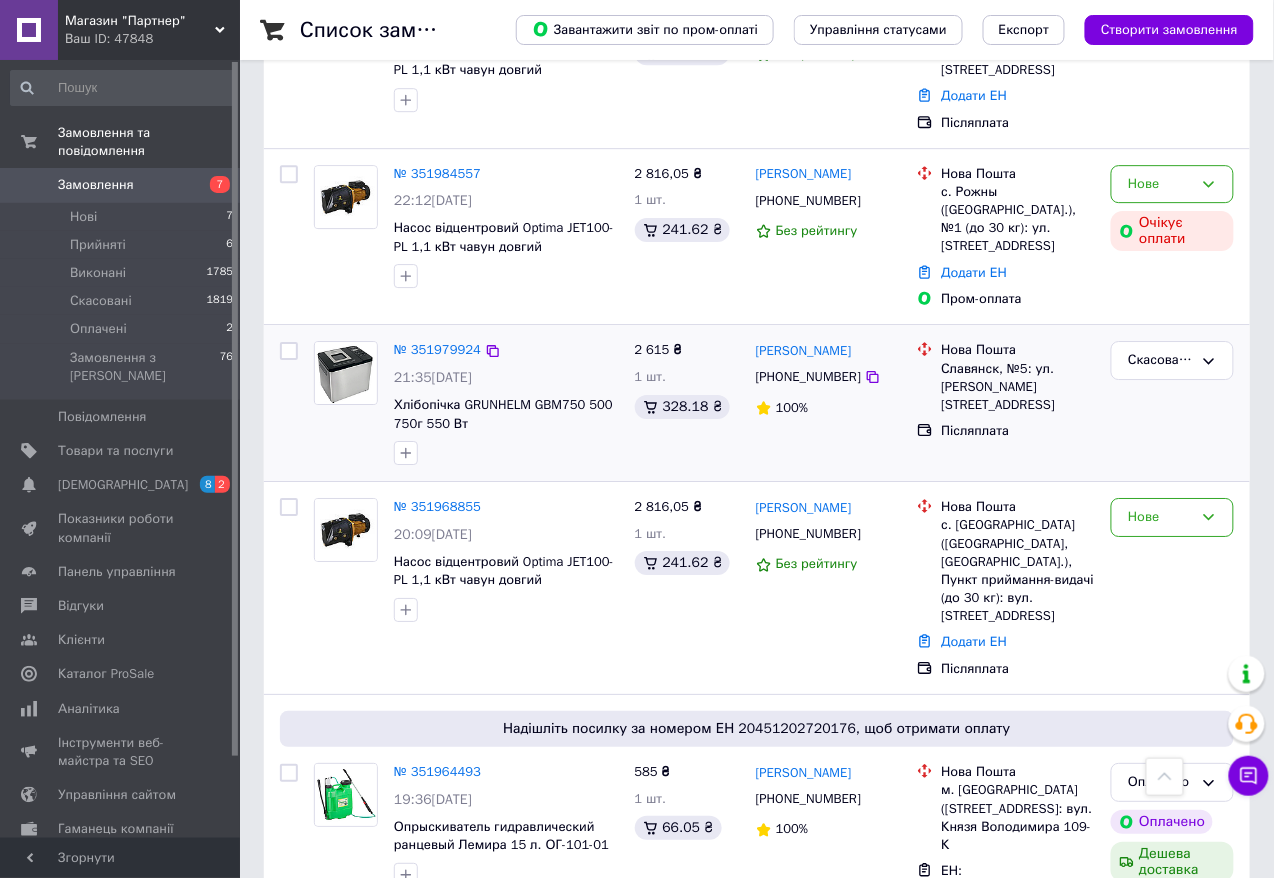 click on "№ 351979924" at bounding box center [437, 350] 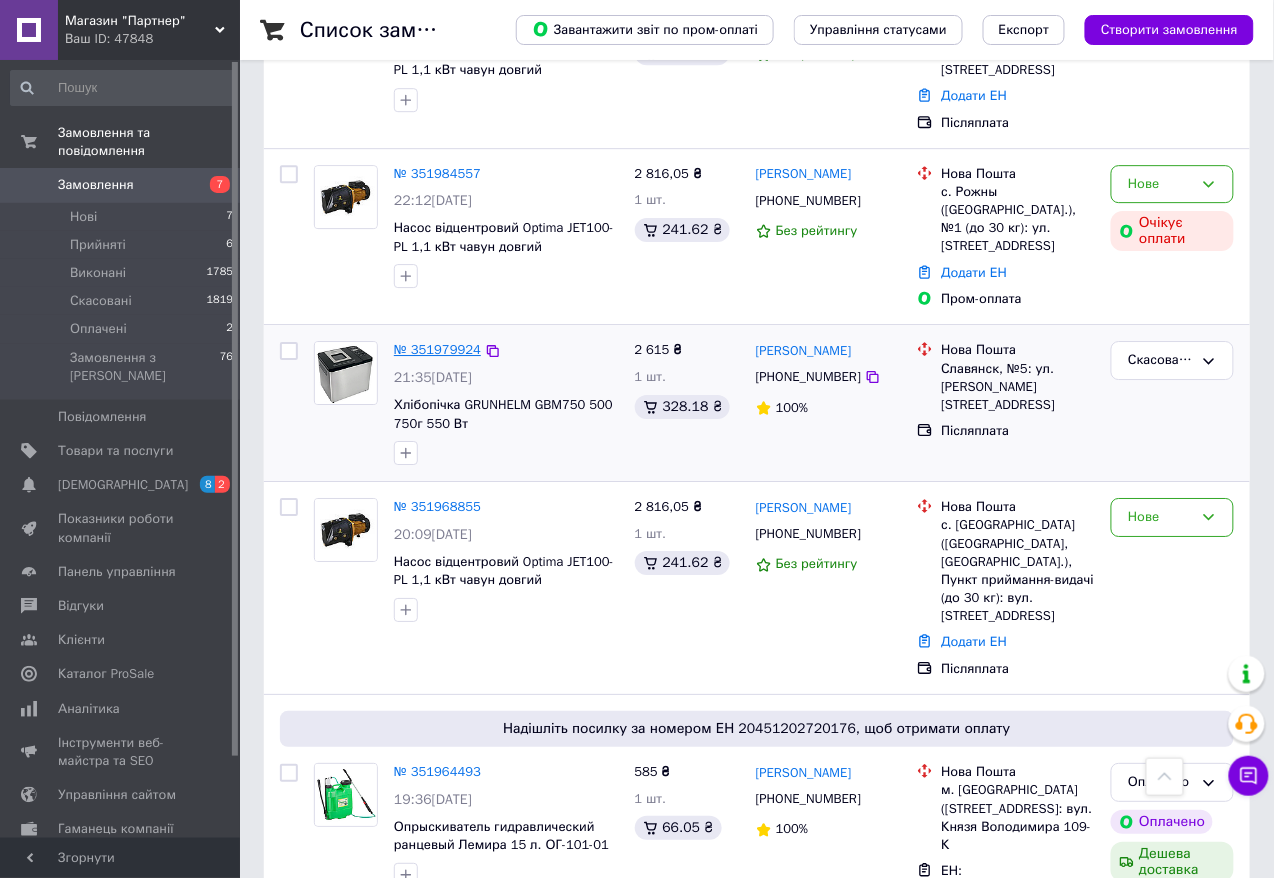 click on "№ 351979924" at bounding box center [437, 349] 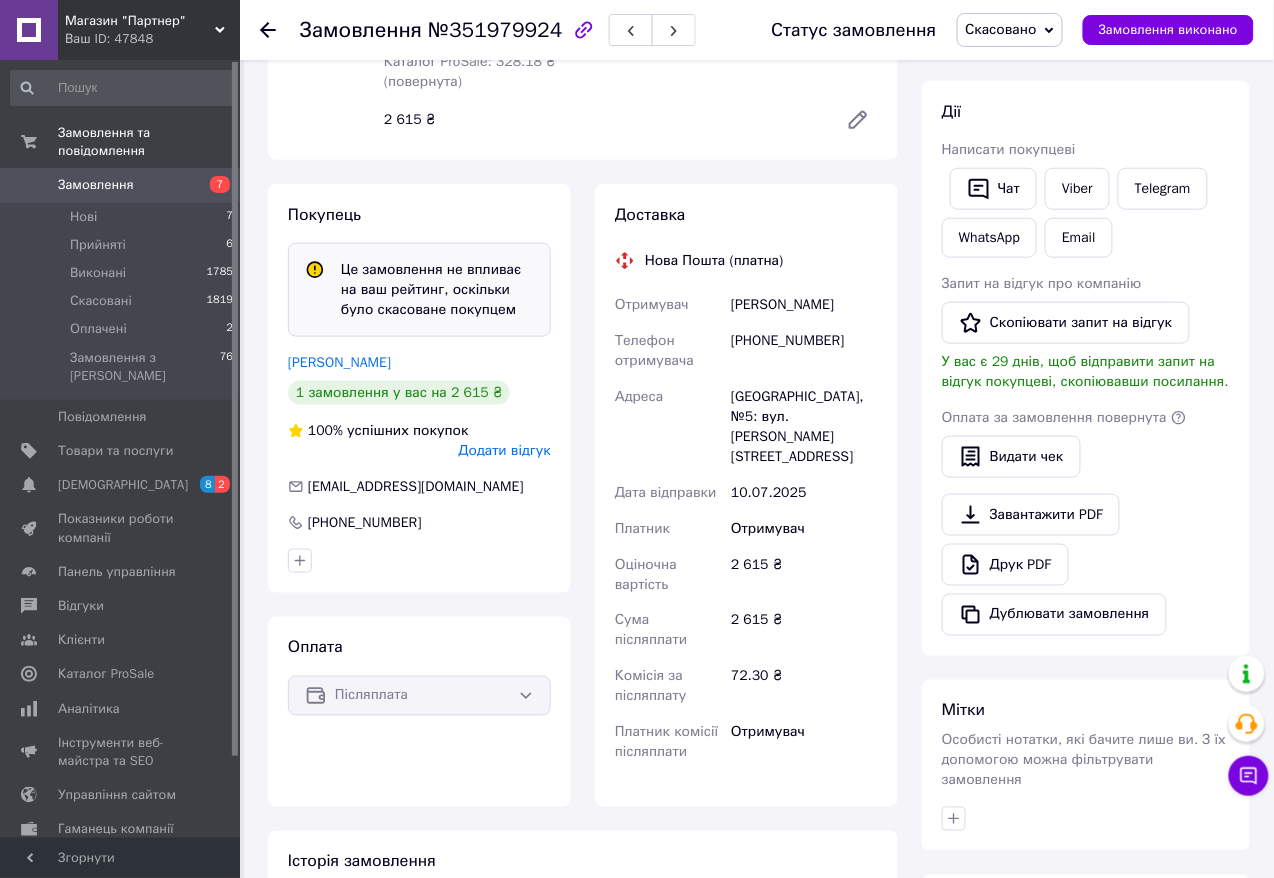 scroll, scrollTop: 0, scrollLeft: 0, axis: both 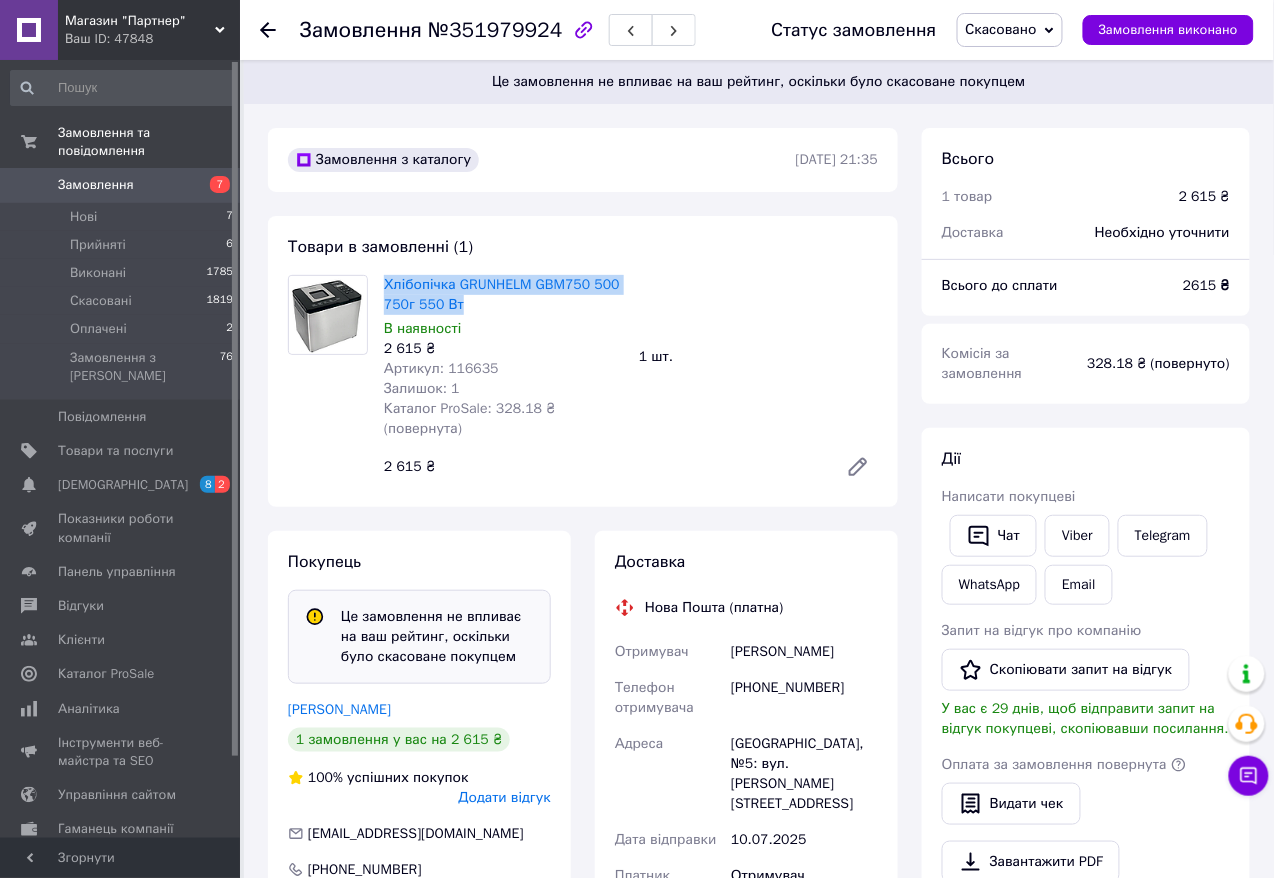 drag, startPoint x: 381, startPoint y: 282, endPoint x: 410, endPoint y: 320, distance: 47.801674 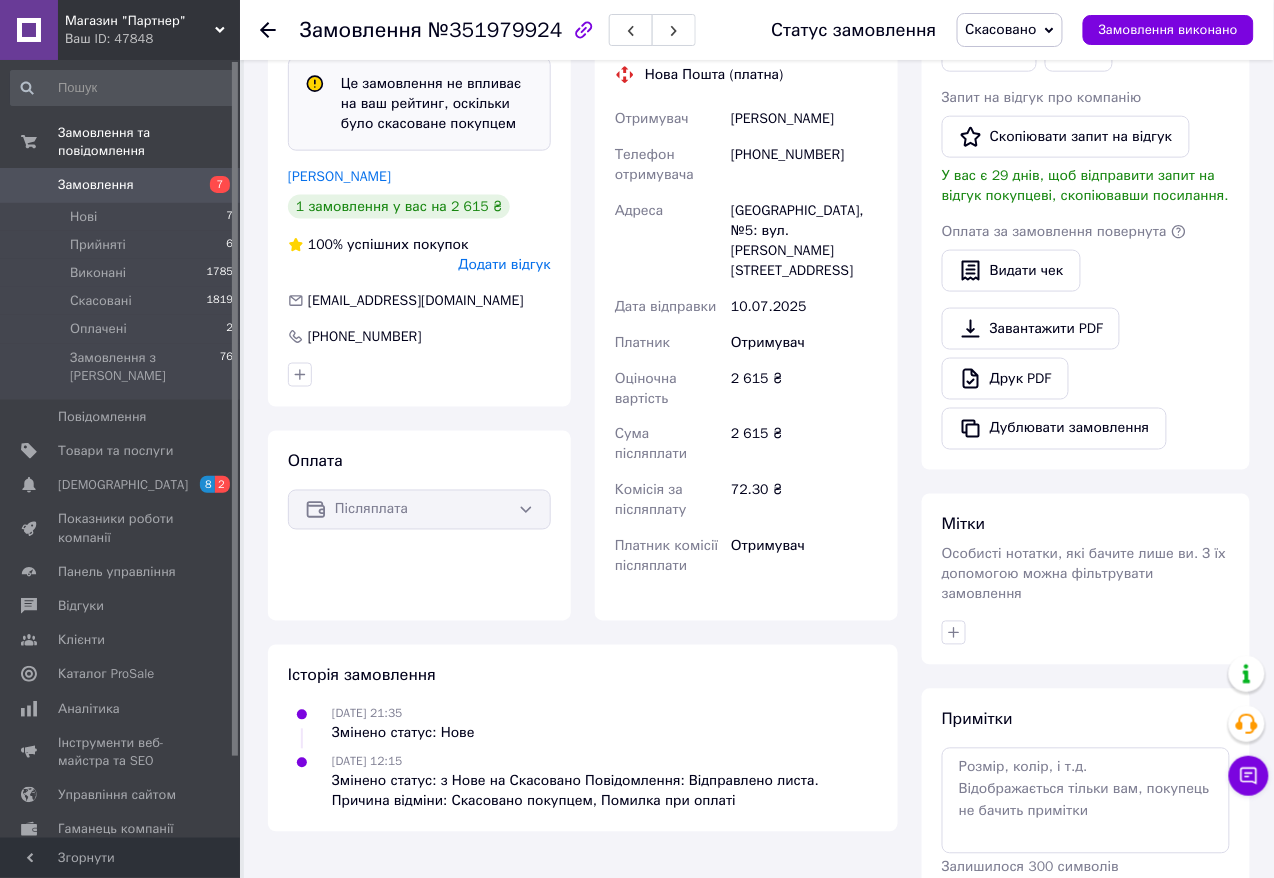 scroll, scrollTop: 0, scrollLeft: 0, axis: both 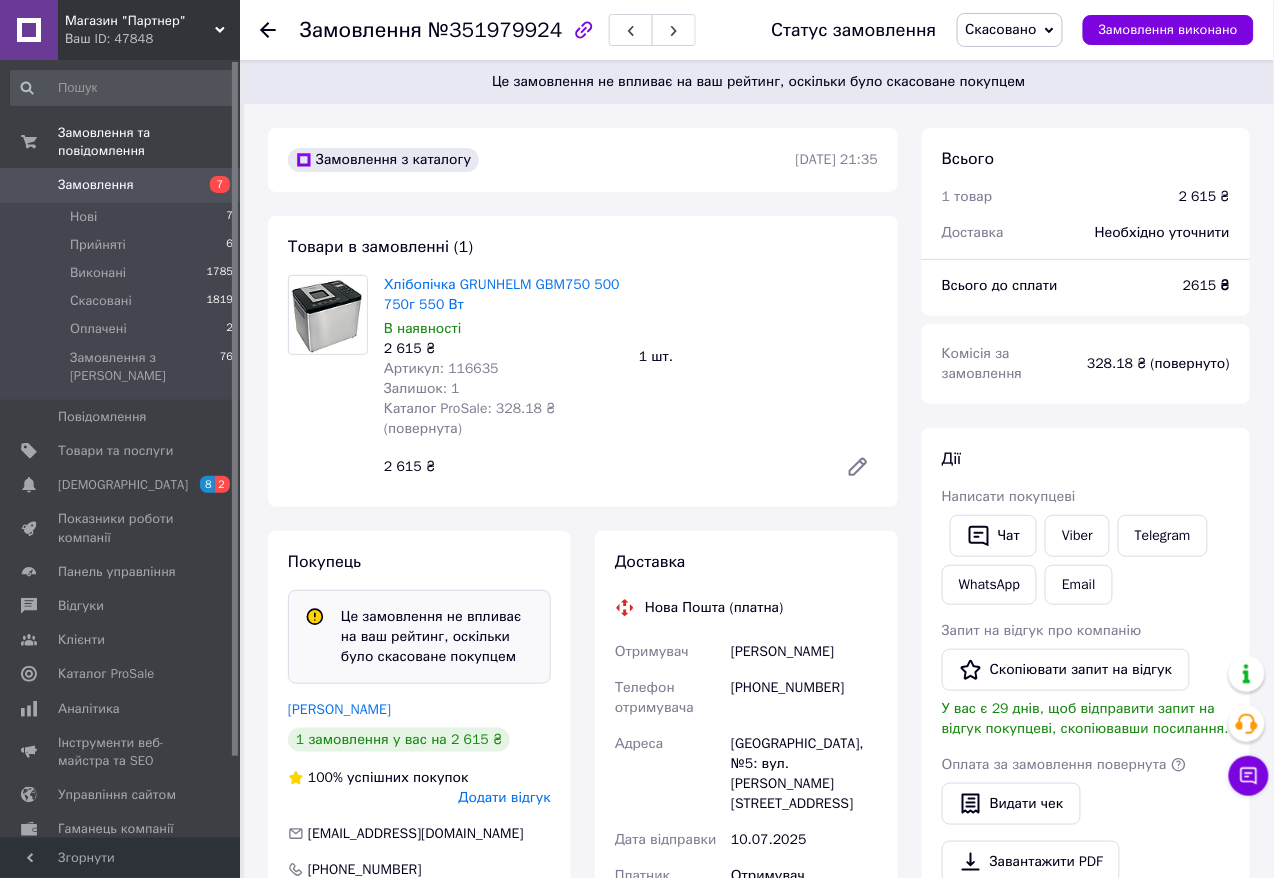 click on "[PHONE_NUMBER]" at bounding box center [804, 698] 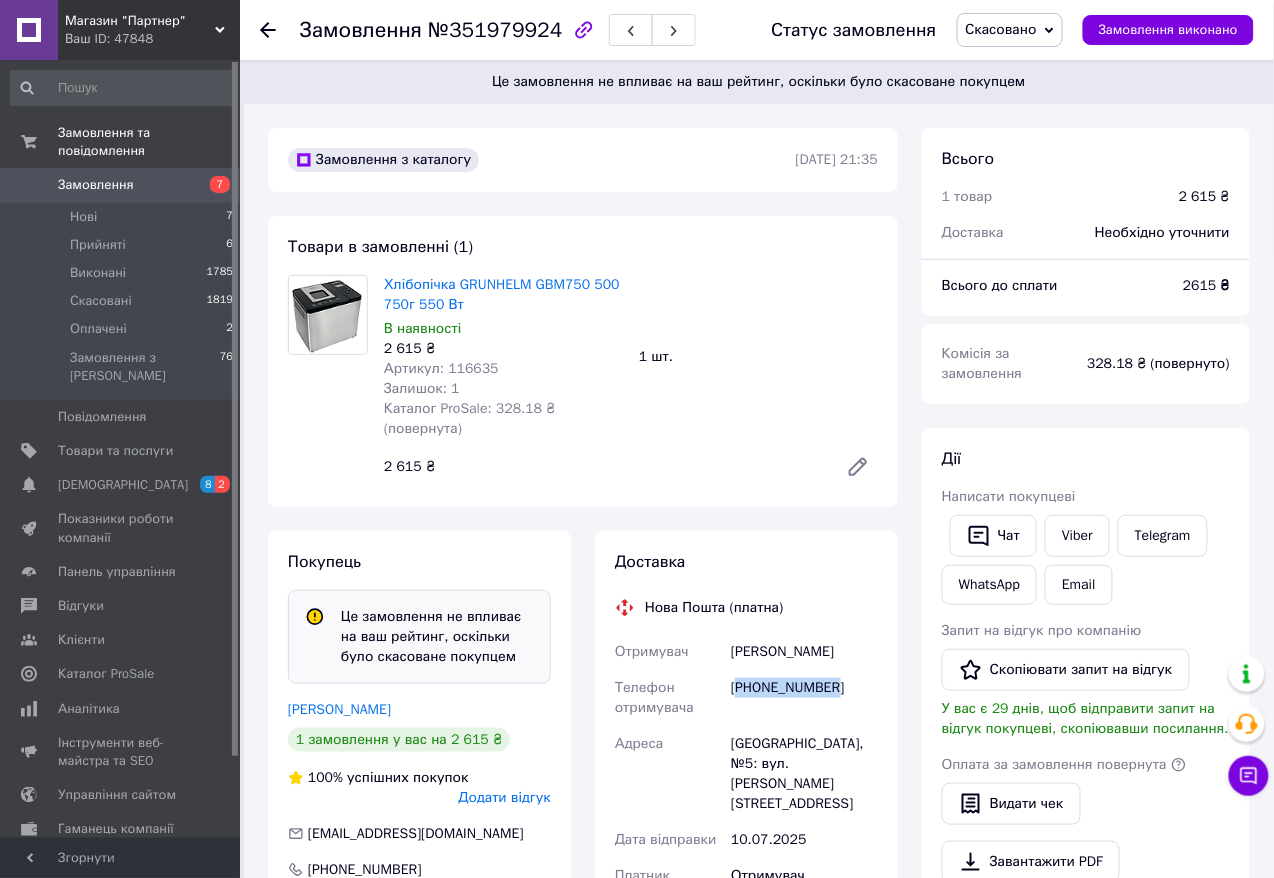 click on "[PHONE_NUMBER]" at bounding box center (804, 698) 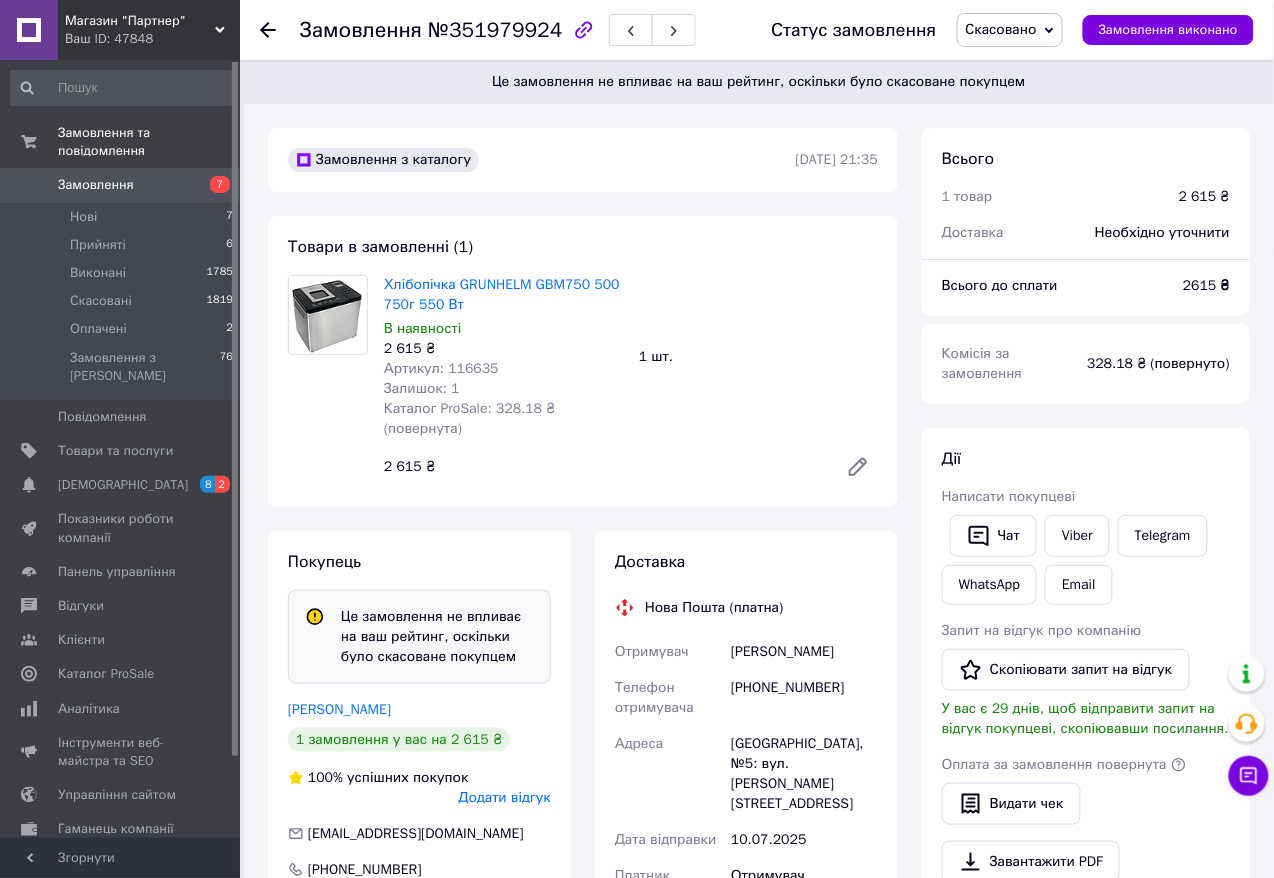 click on "Руденко Ксения" at bounding box center [804, 652] 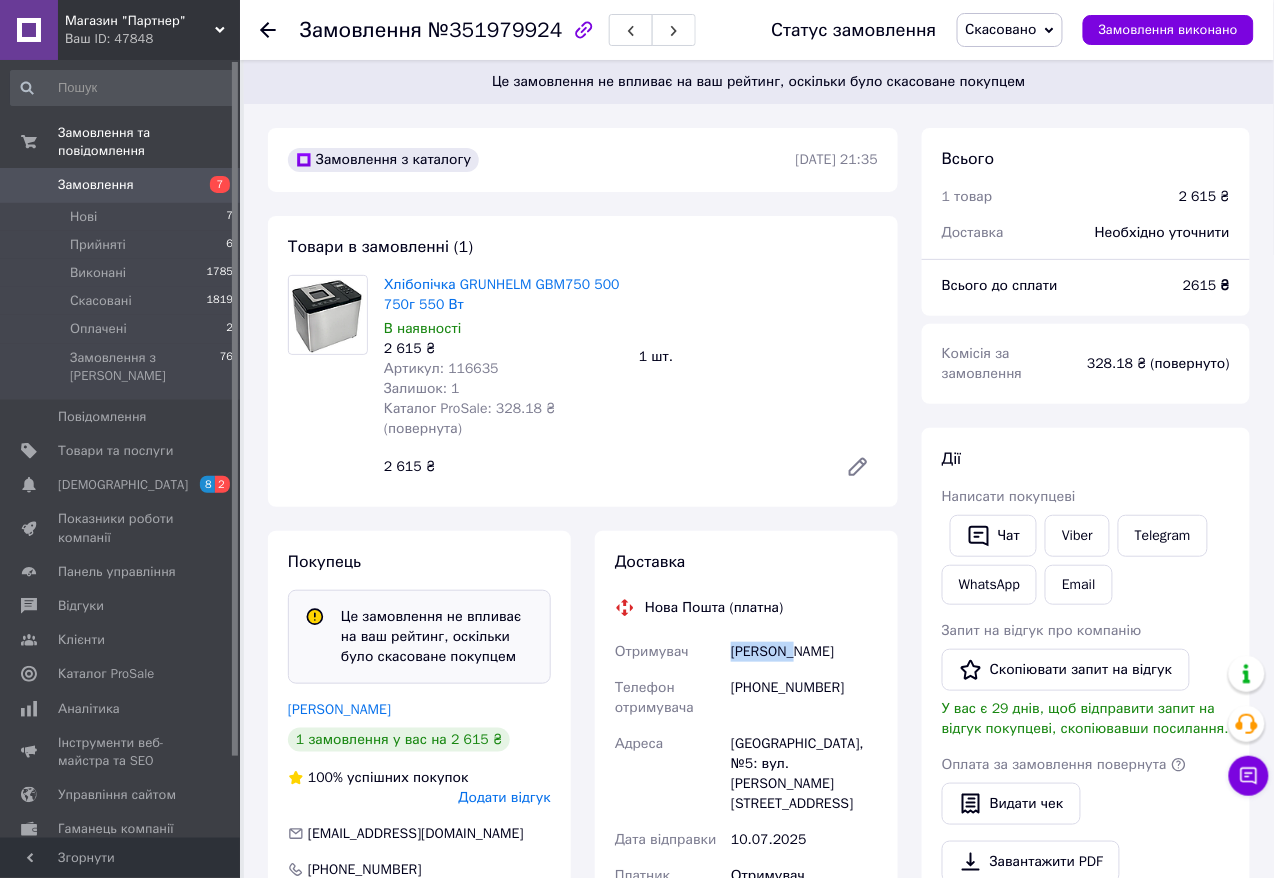 click on "Руденко Ксения" at bounding box center (804, 652) 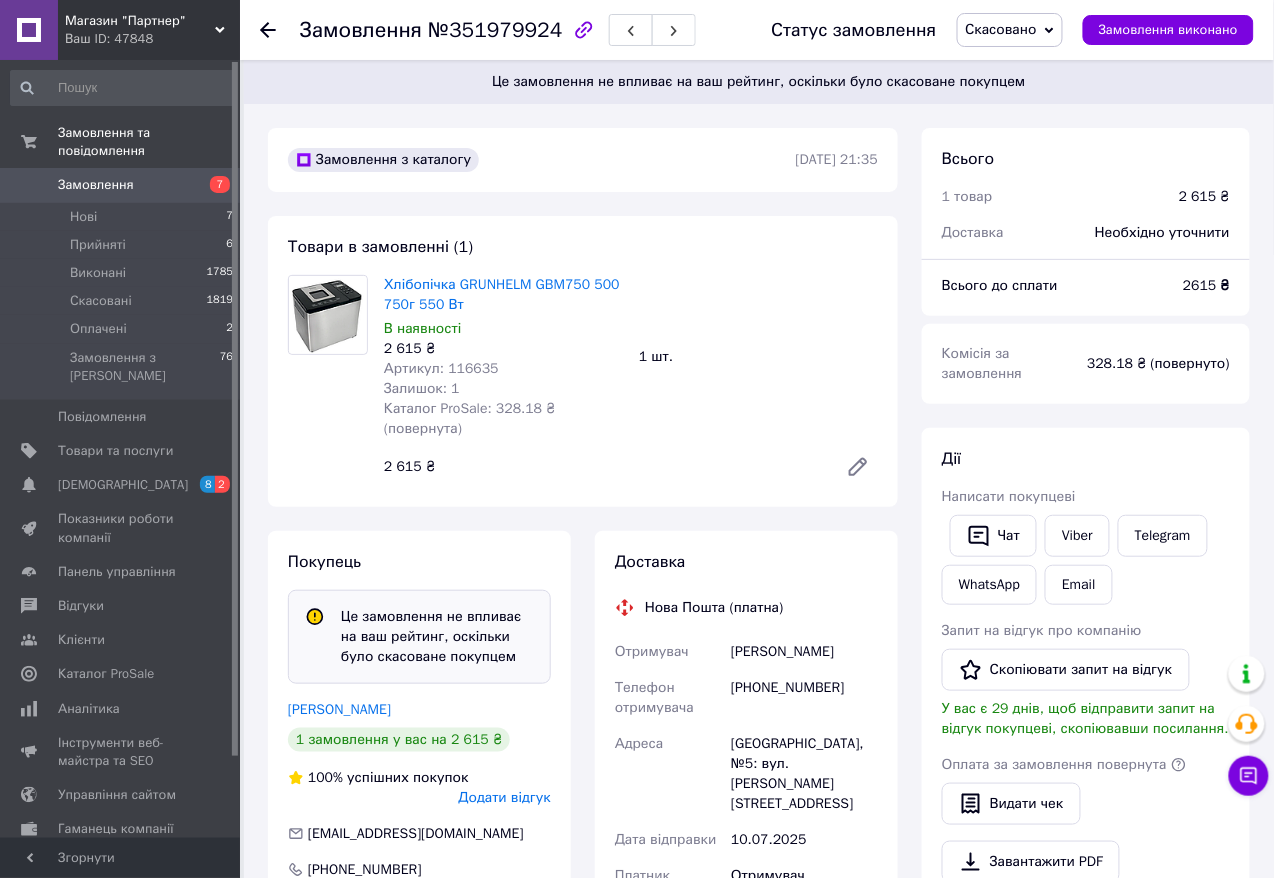 click on "Руденко Ксения" at bounding box center (804, 652) 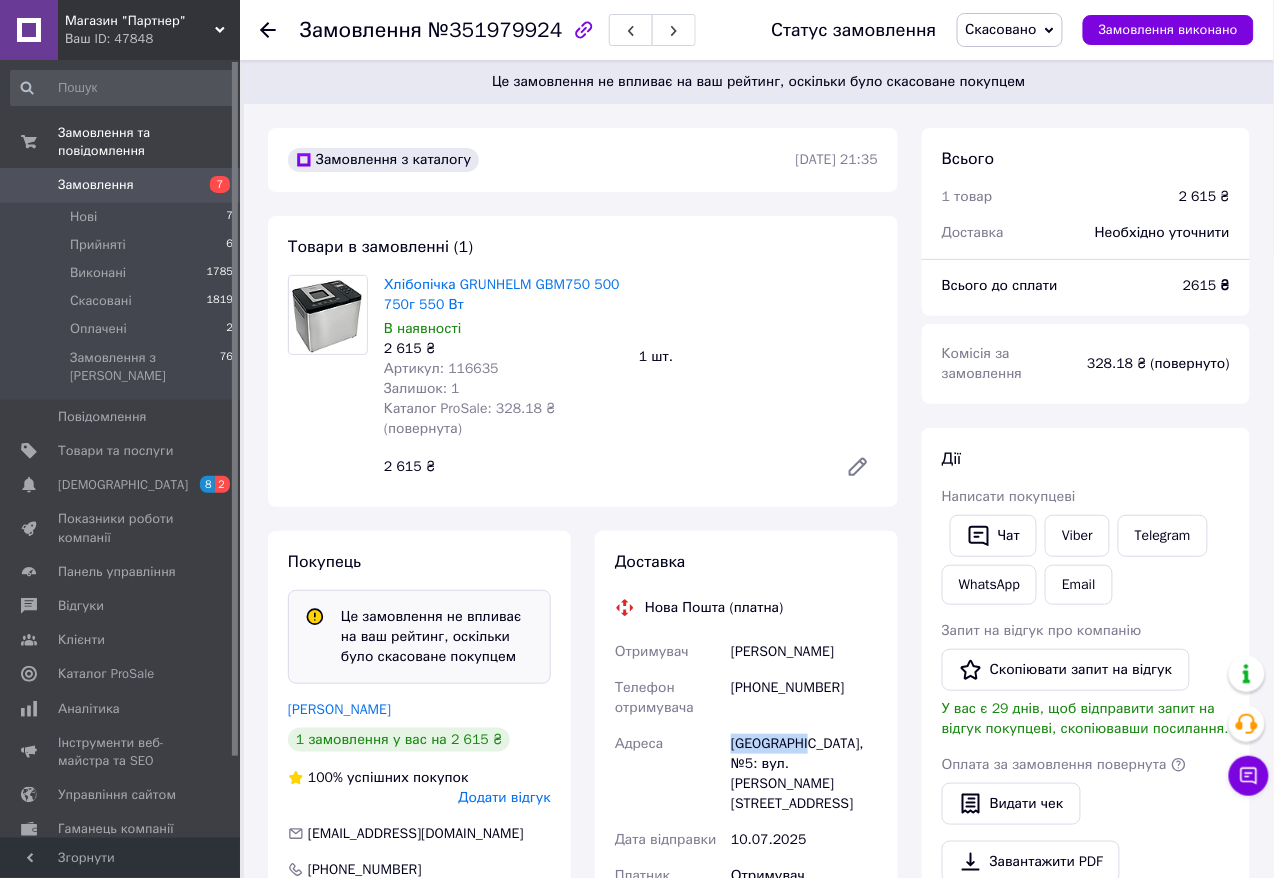 drag, startPoint x: 730, startPoint y: 716, endPoint x: 802, endPoint y: 717, distance: 72.00694 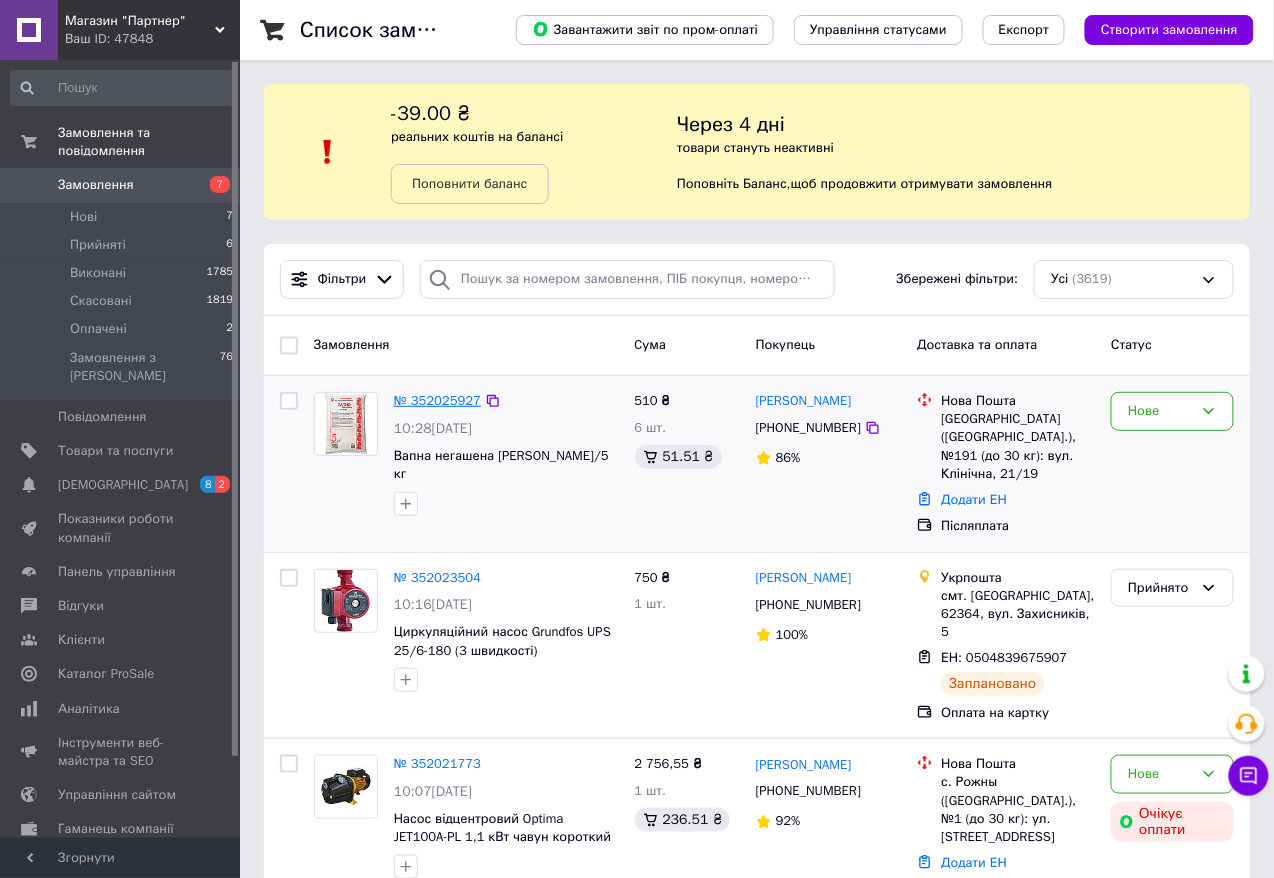 click on "№ 352025927" at bounding box center (437, 400) 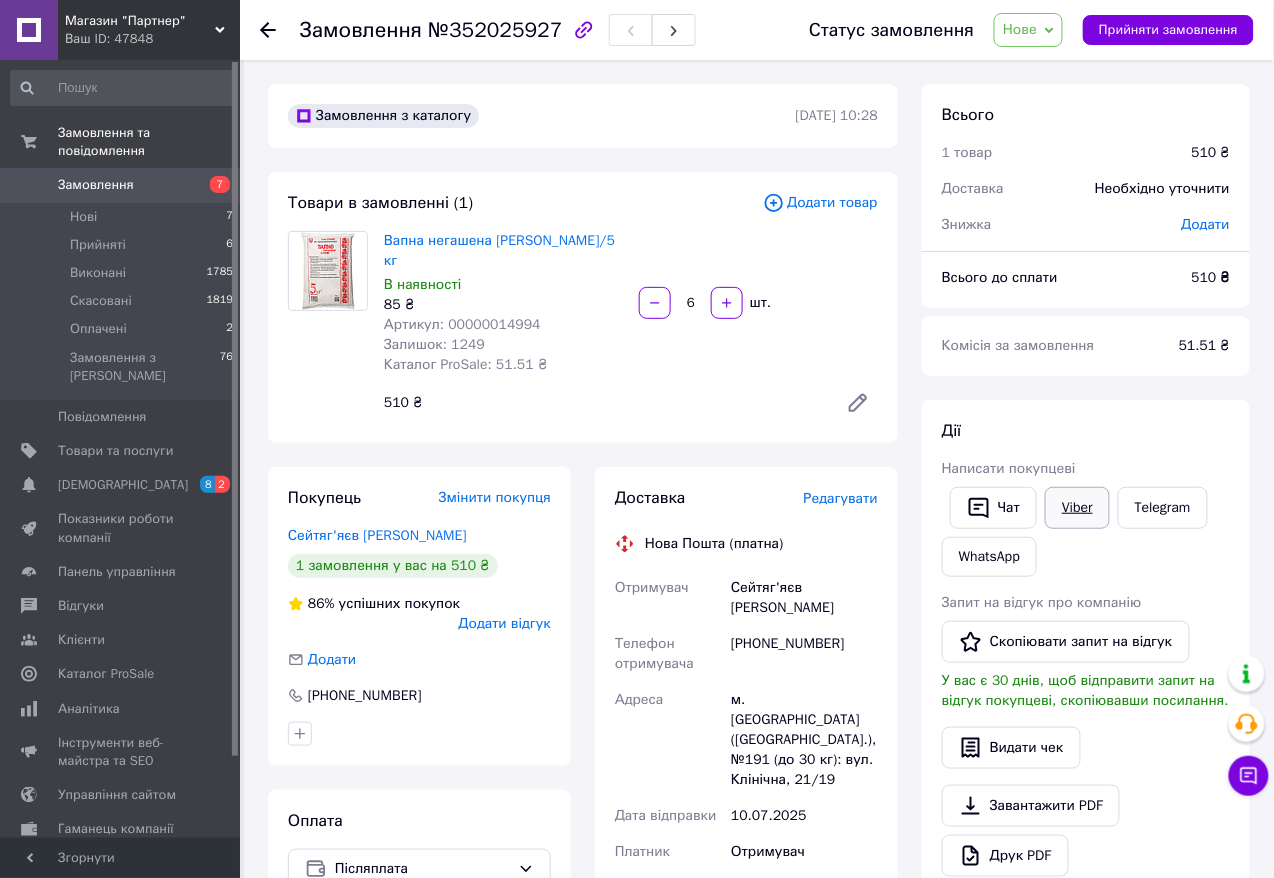 click on "Viber" at bounding box center [1077, 508] 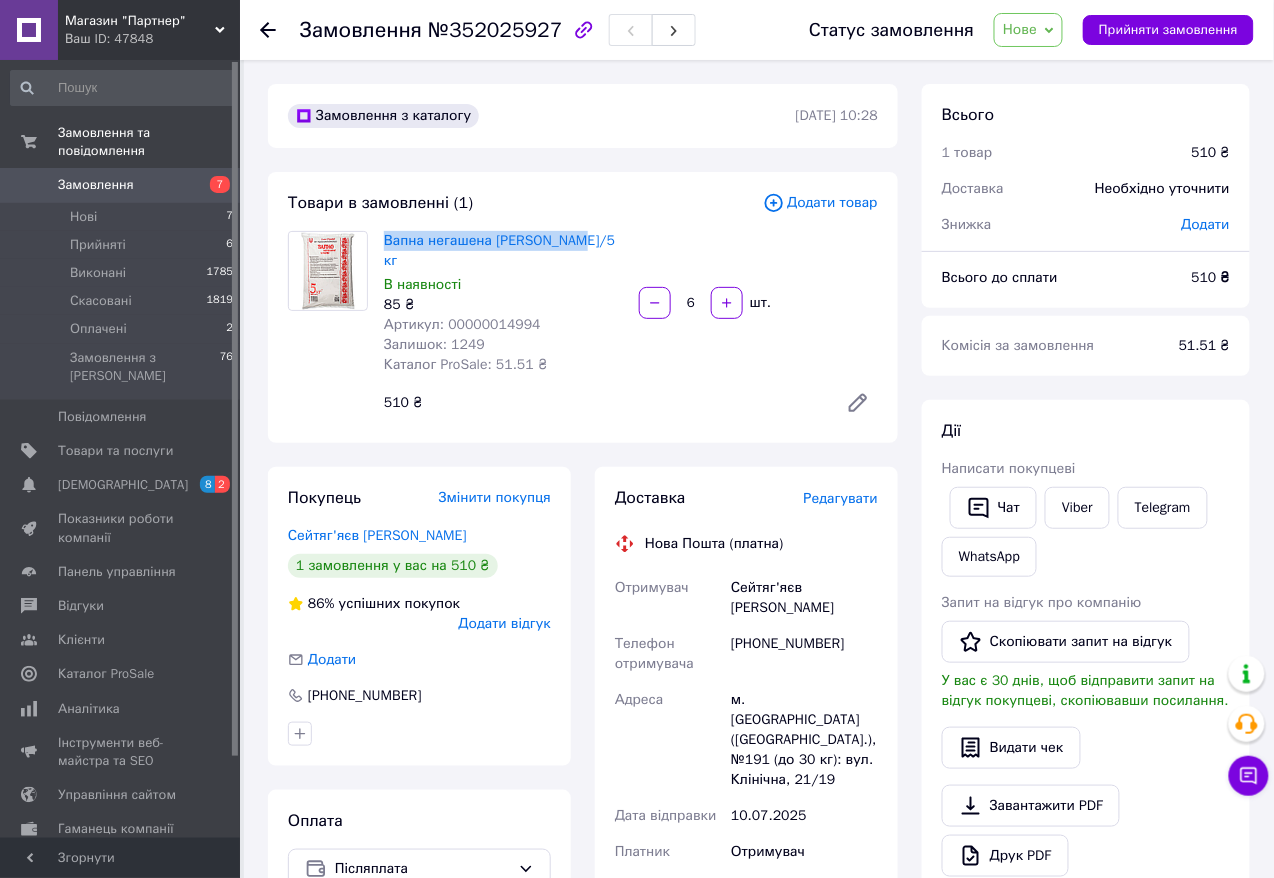 drag, startPoint x: 388, startPoint y: 235, endPoint x: 461, endPoint y: 260, distance: 77.16217 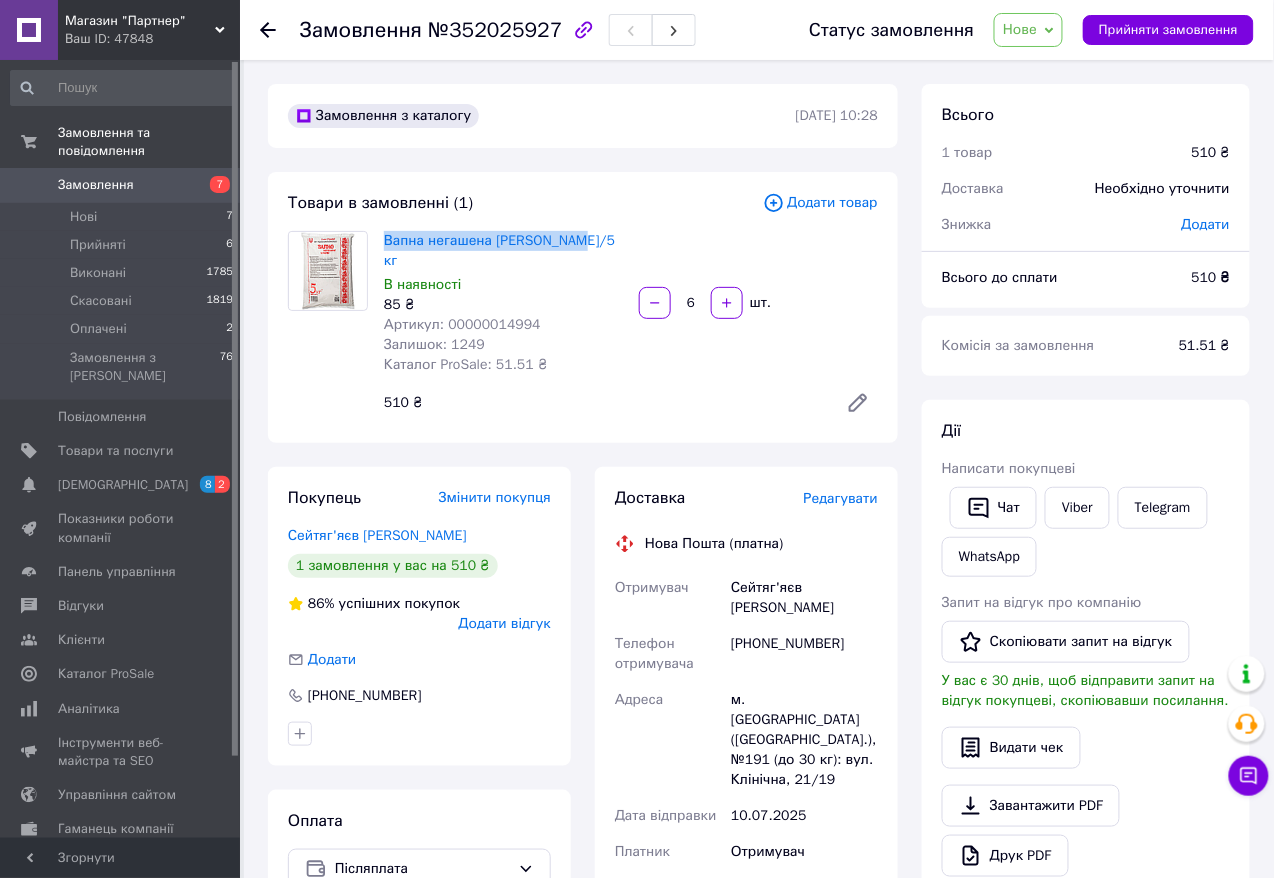 click on "Замовлення" at bounding box center [96, 185] 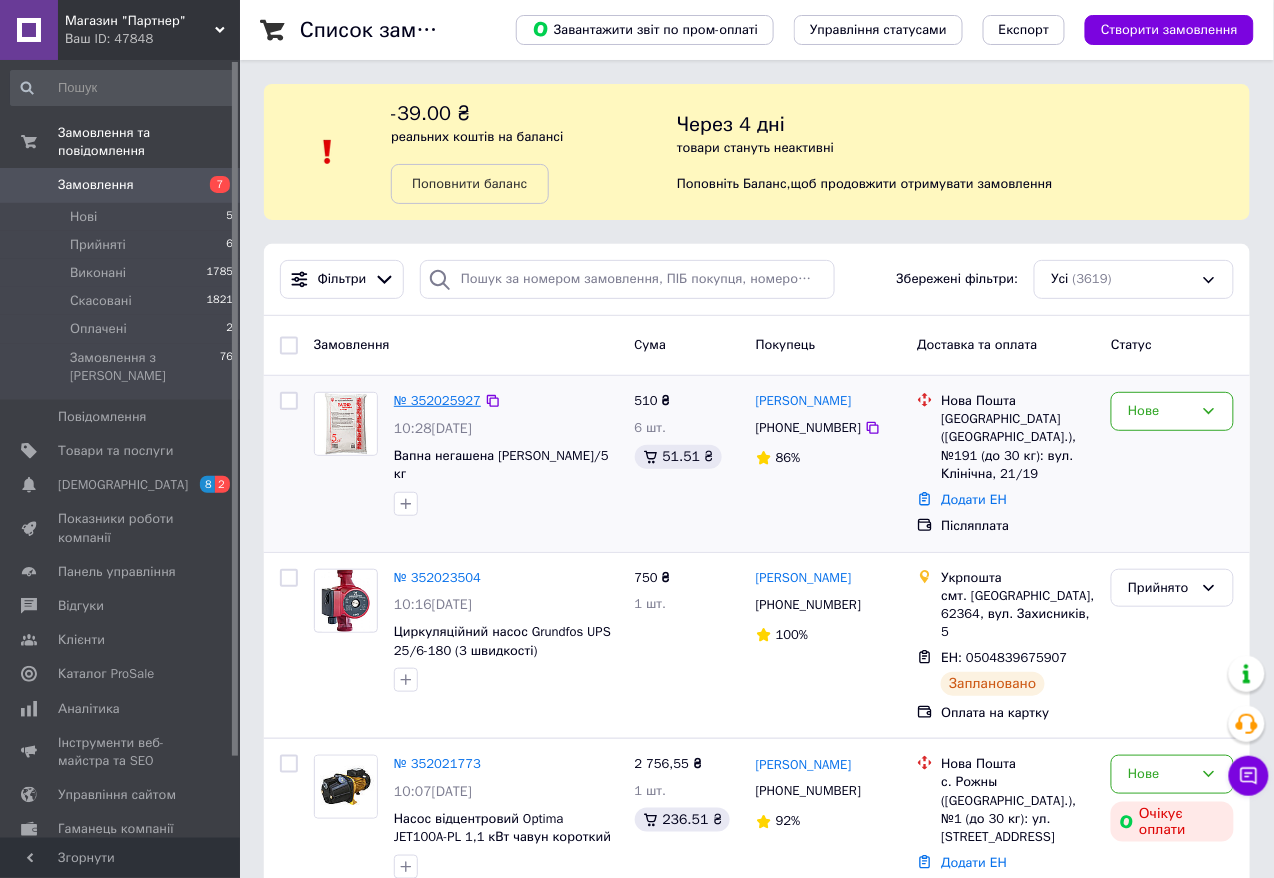 click on "№ 352025927" at bounding box center [437, 400] 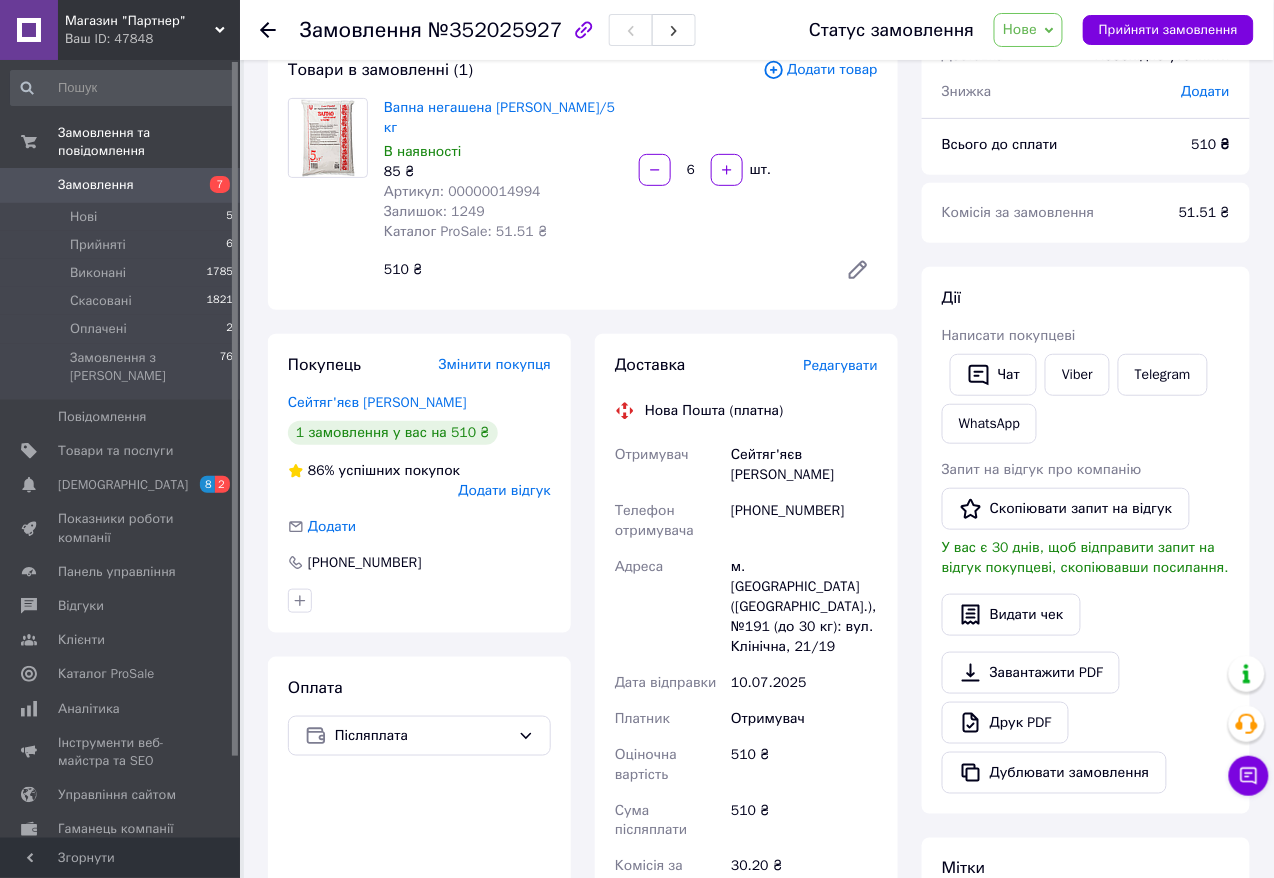 scroll, scrollTop: 0, scrollLeft: 0, axis: both 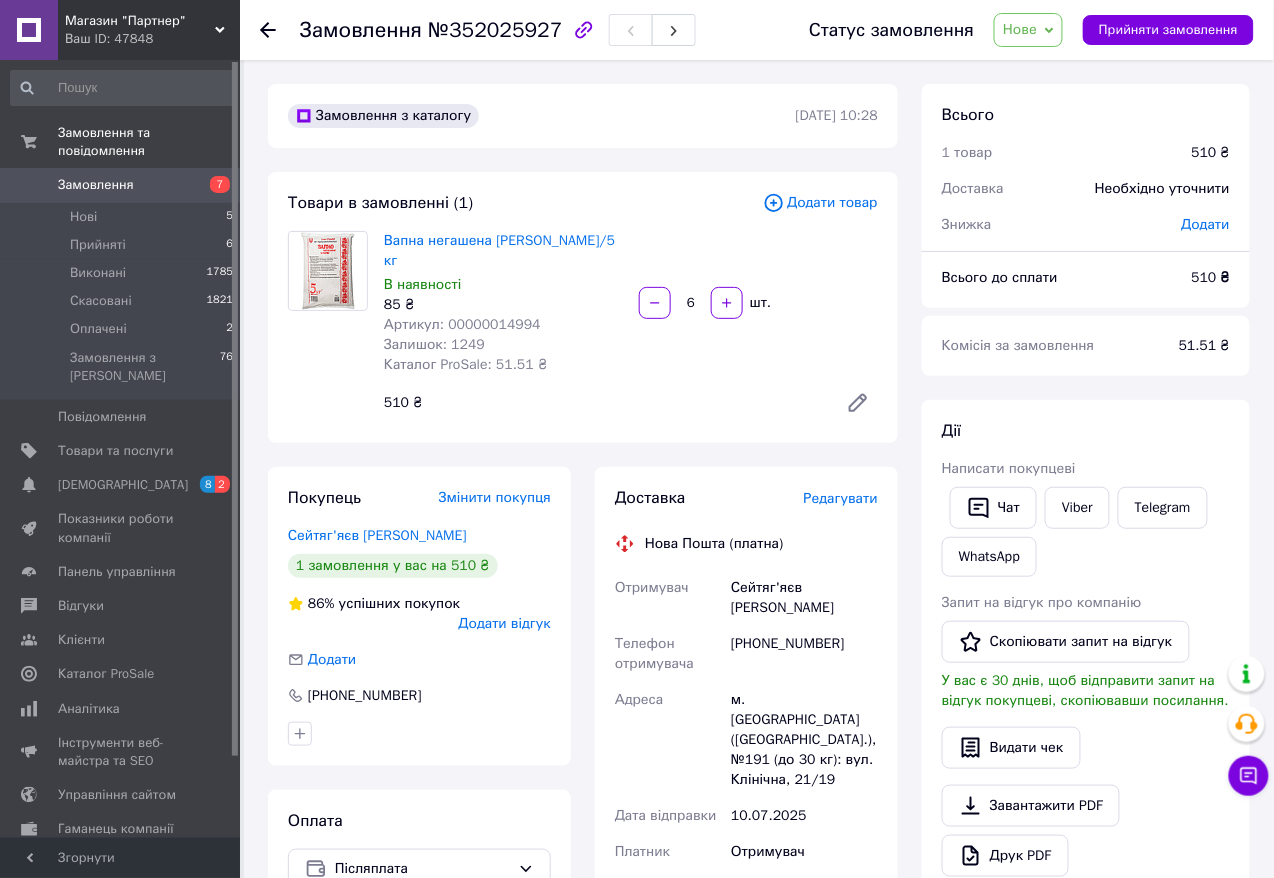 click on "Замовлення" at bounding box center [96, 185] 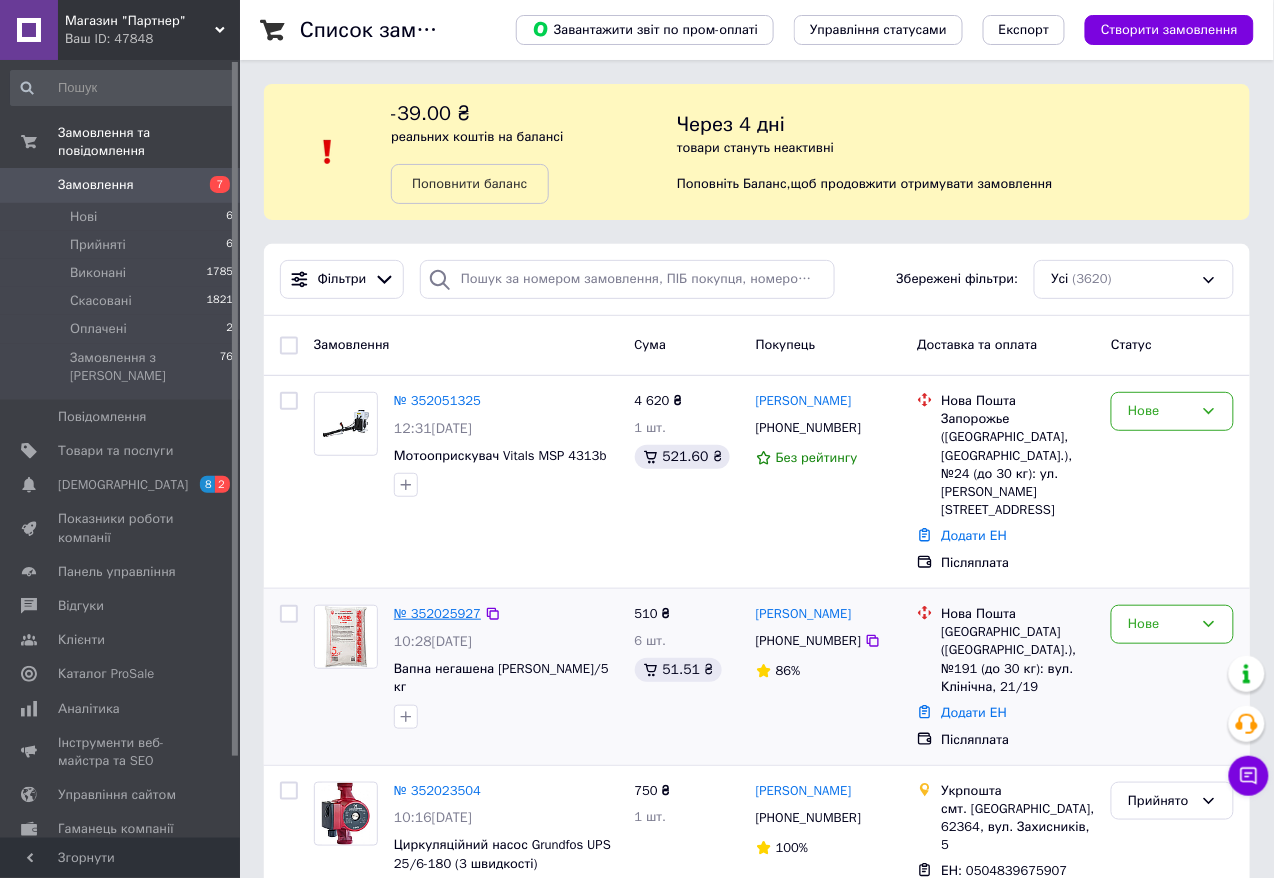 click on "№ 352025927" at bounding box center (437, 613) 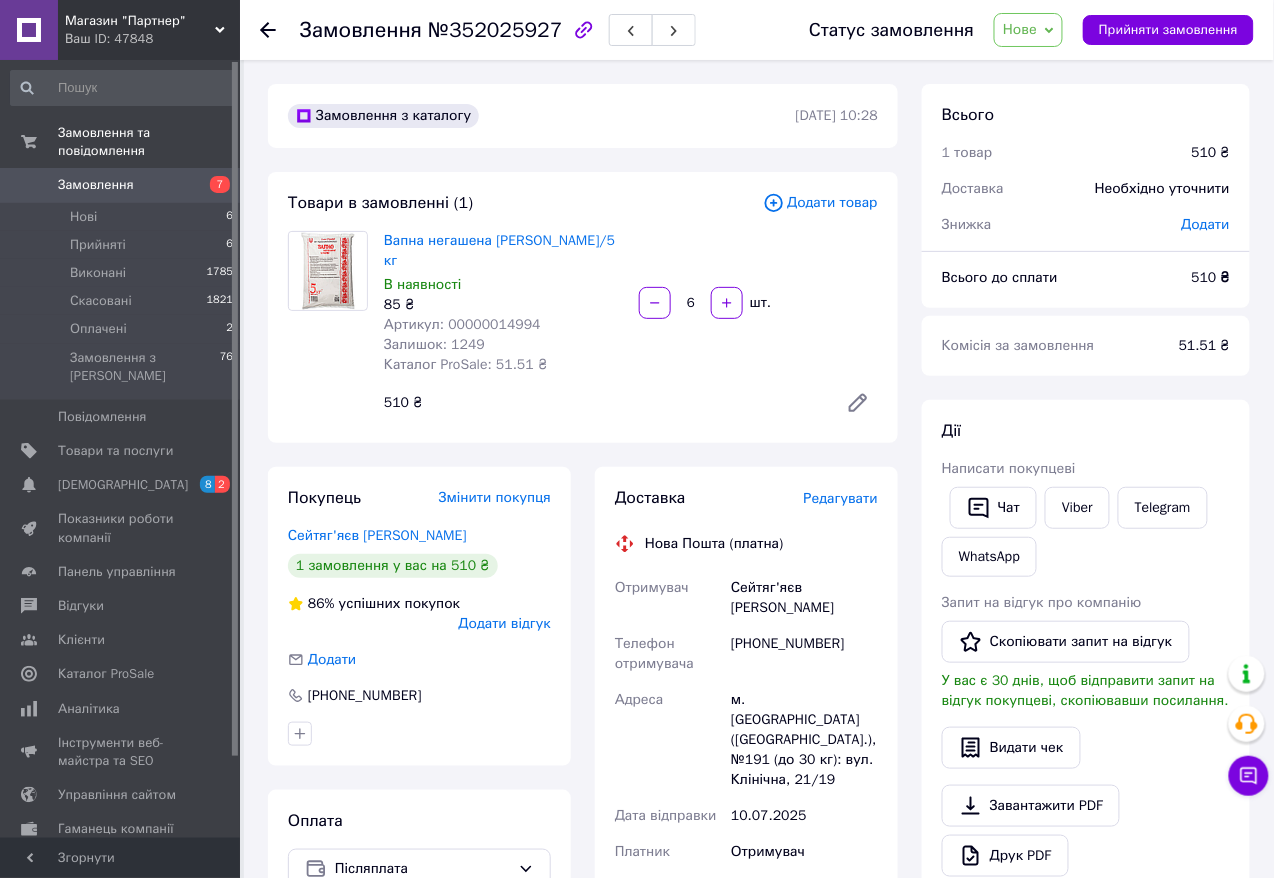 click on "Замовлення" at bounding box center (96, 185) 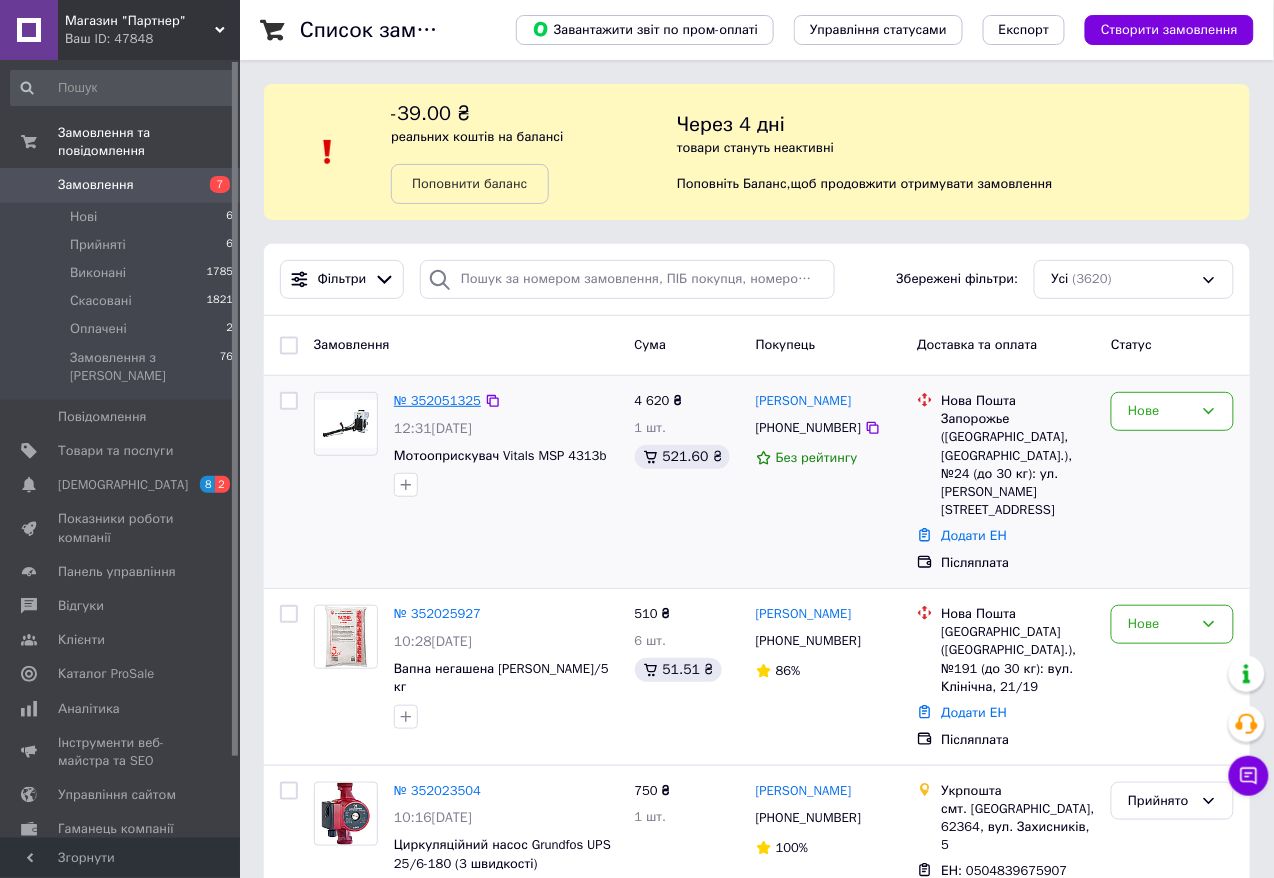 click on "№ 352051325" at bounding box center [437, 400] 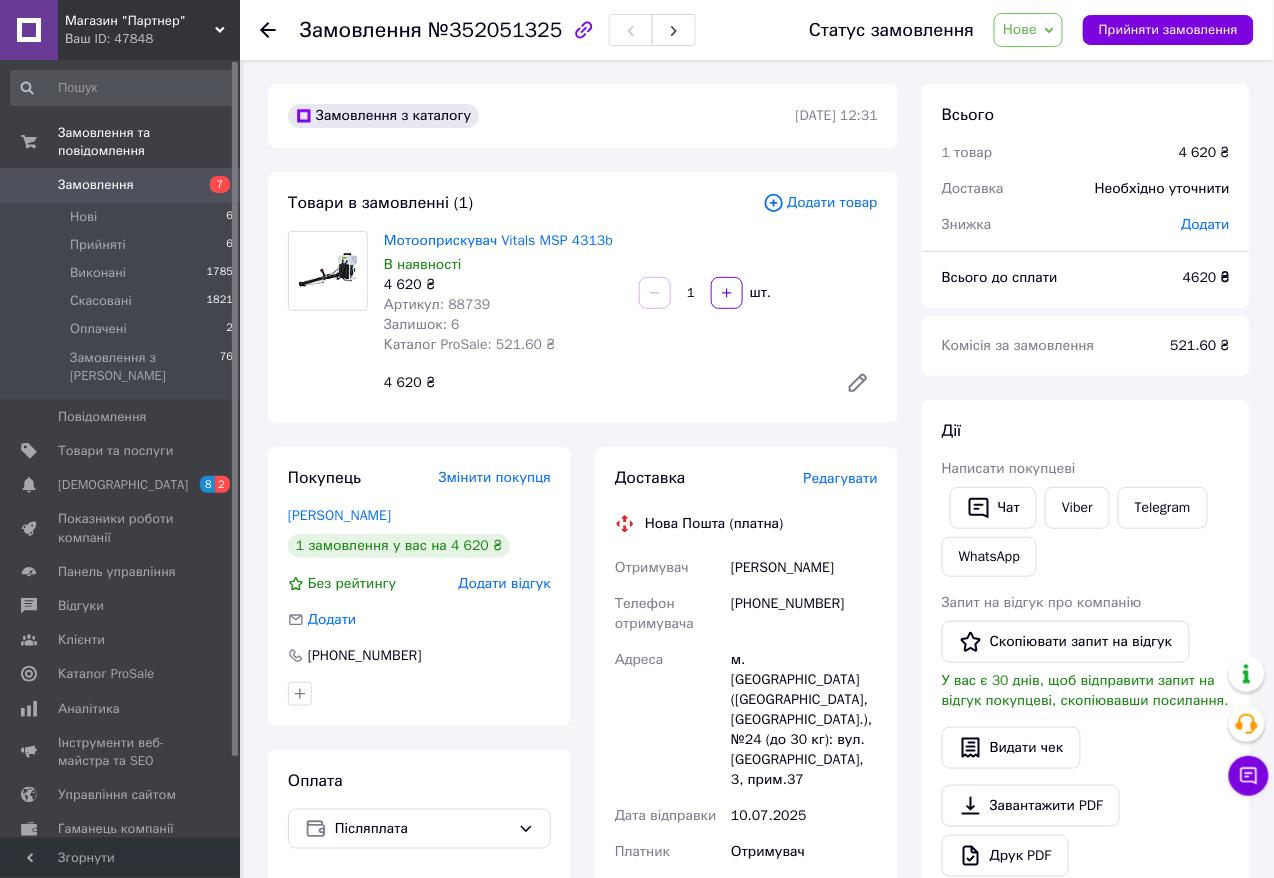 scroll, scrollTop: 133, scrollLeft: 0, axis: vertical 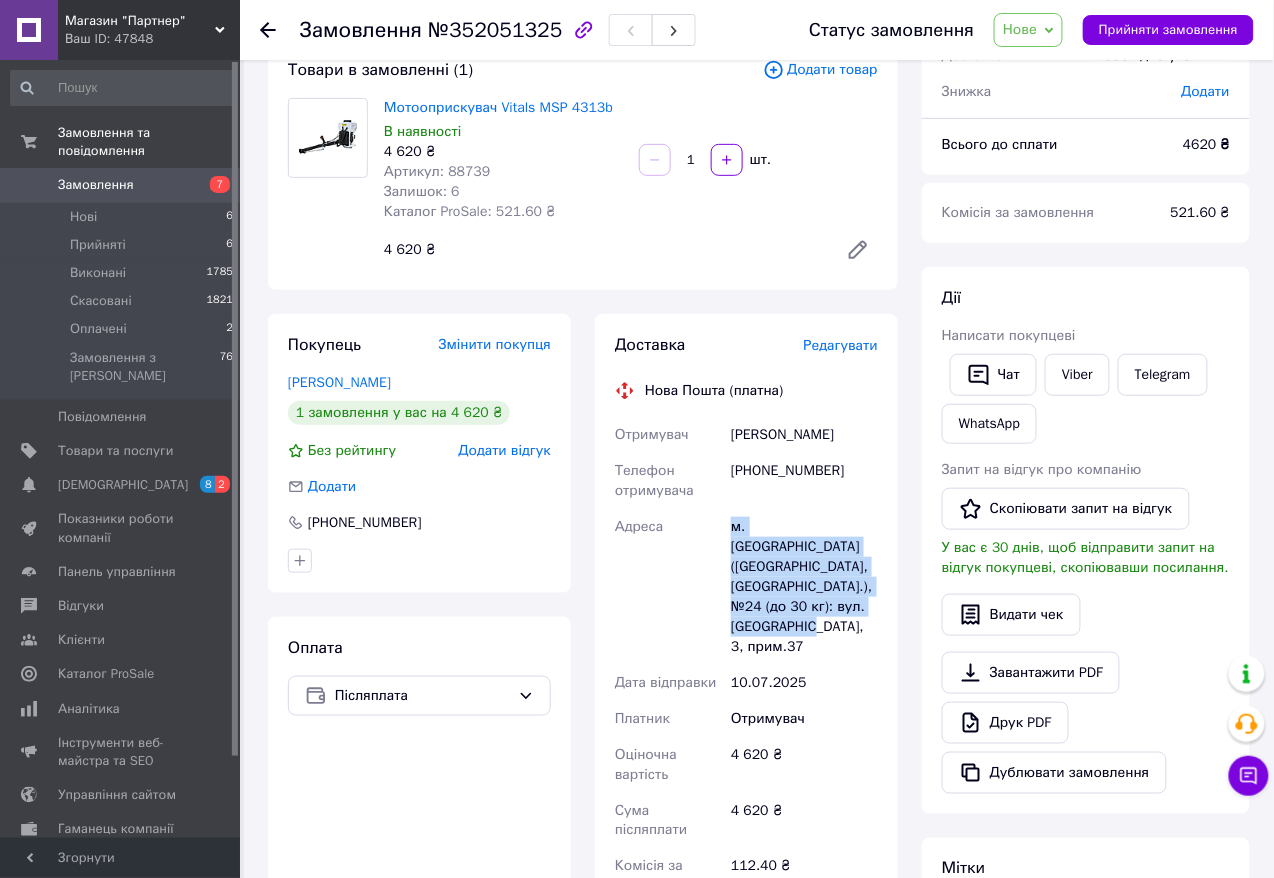 drag, startPoint x: 729, startPoint y: 523, endPoint x: 871, endPoint y: 593, distance: 158.31615 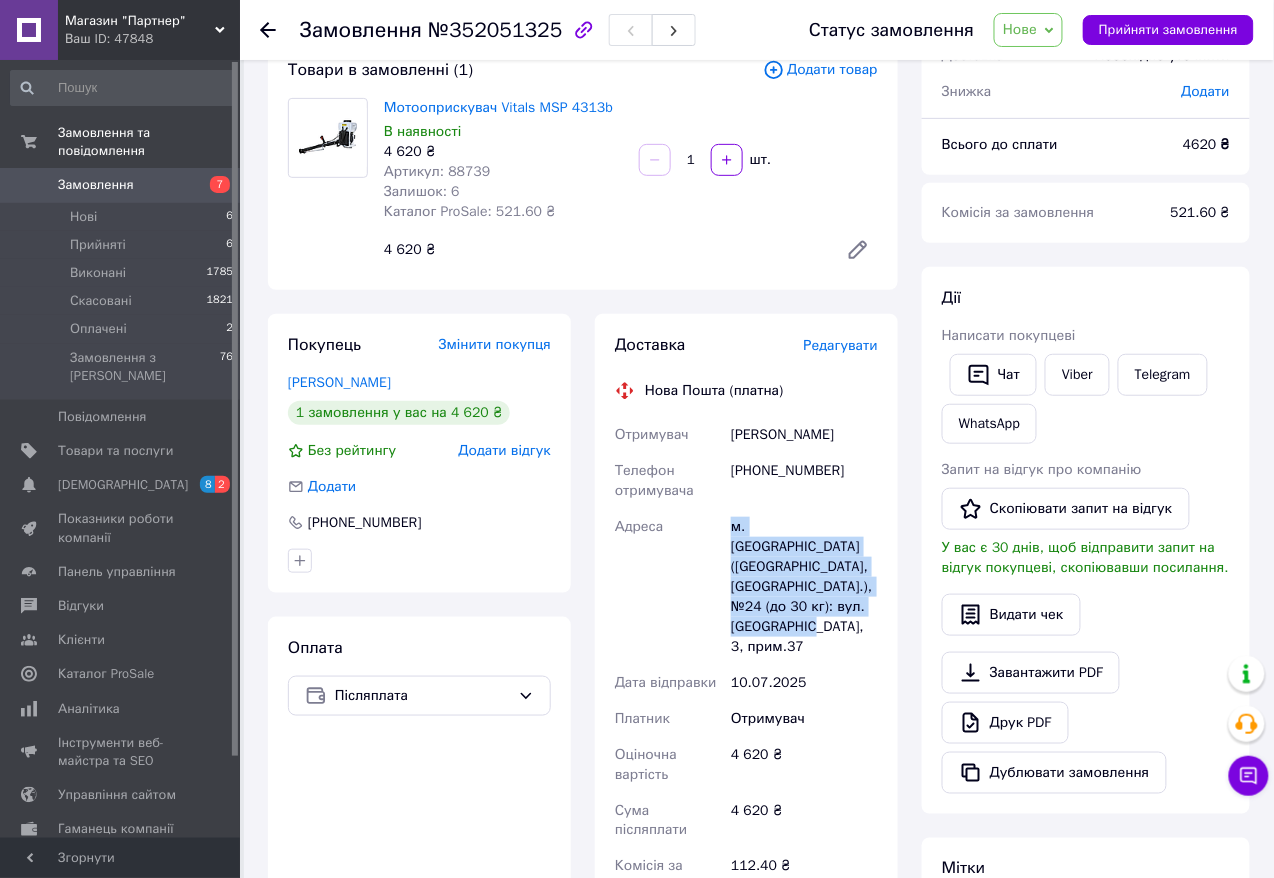 scroll, scrollTop: 0, scrollLeft: 0, axis: both 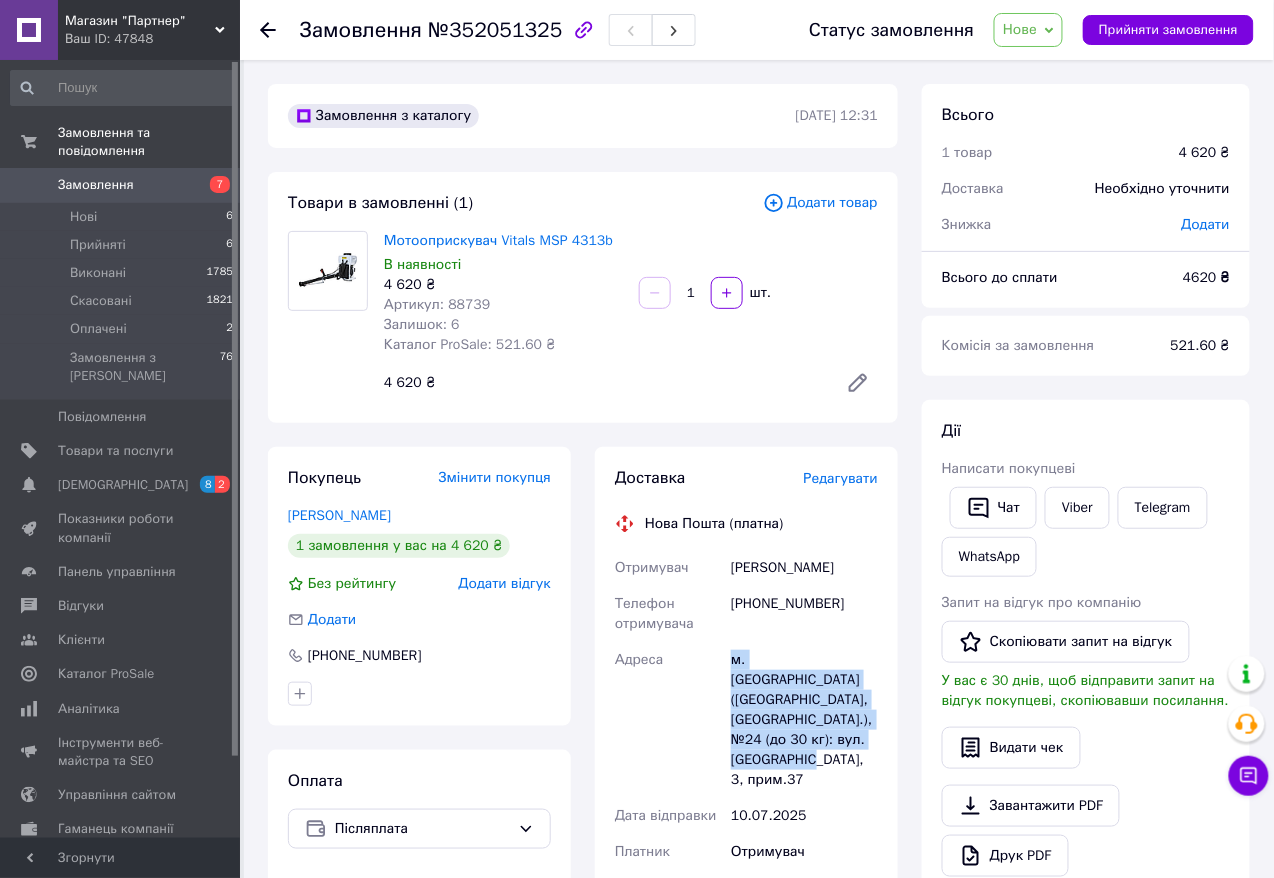 click on "Замовлення" at bounding box center [96, 185] 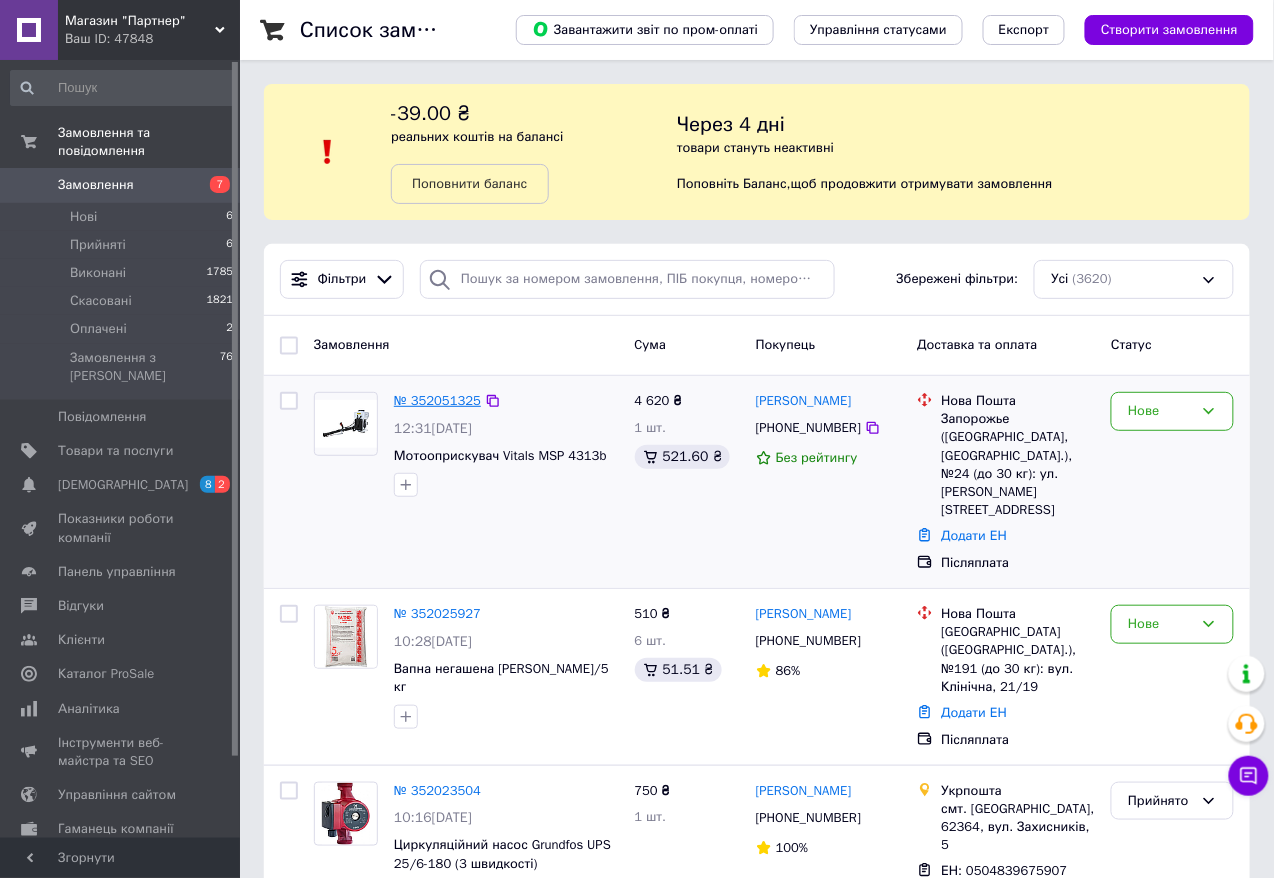 click on "№ 352051325" at bounding box center (437, 400) 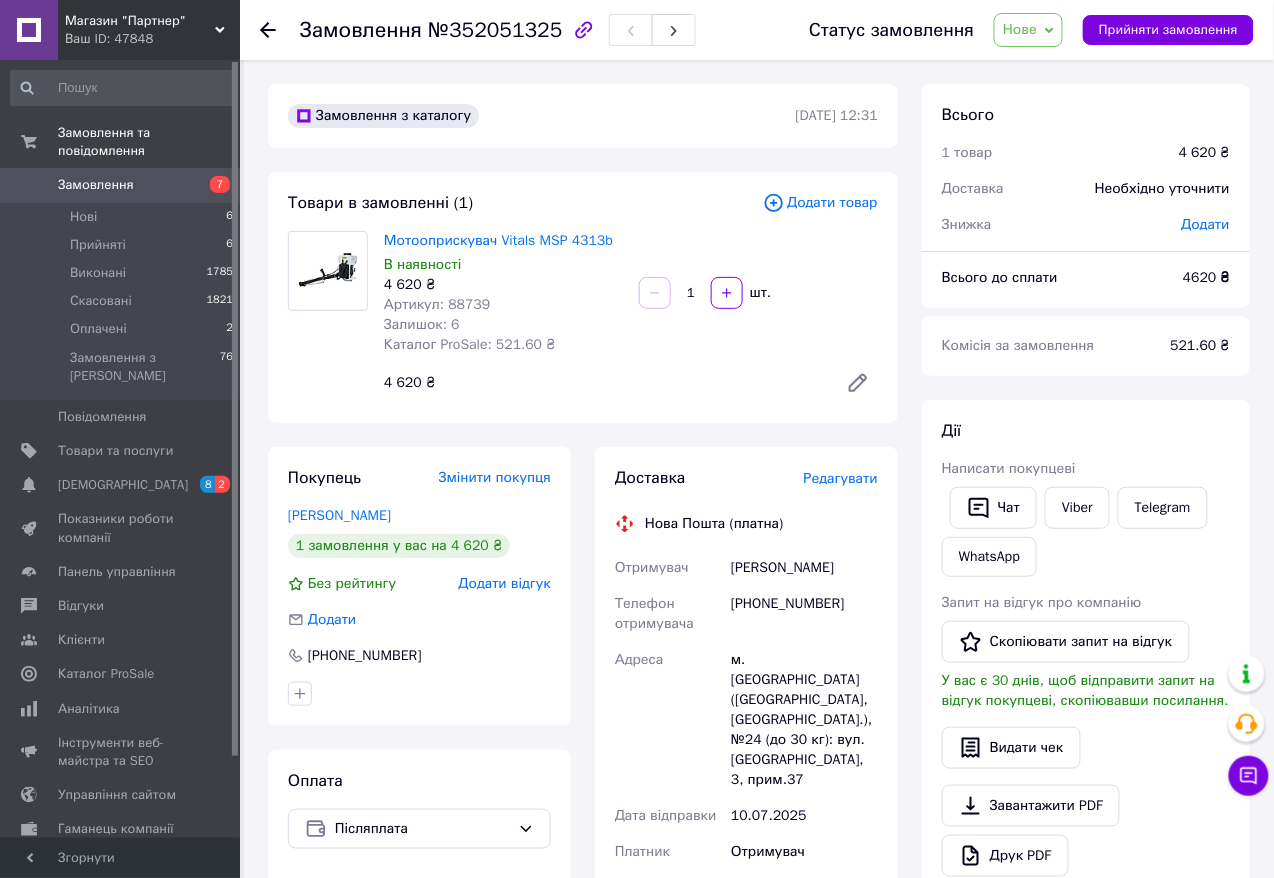 click on "Артикул: 88739" at bounding box center (437, 304) 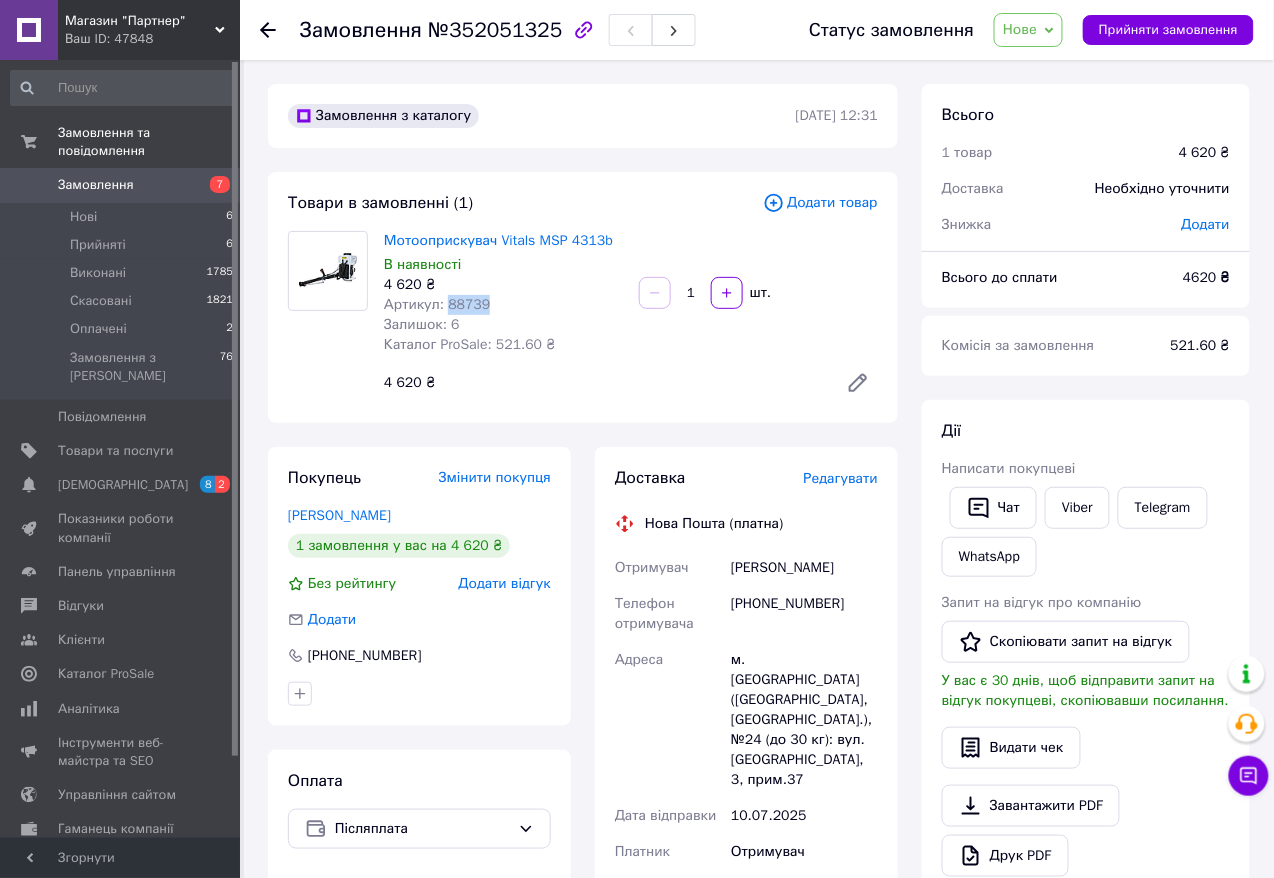click on "Артикул: 88739" at bounding box center (437, 304) 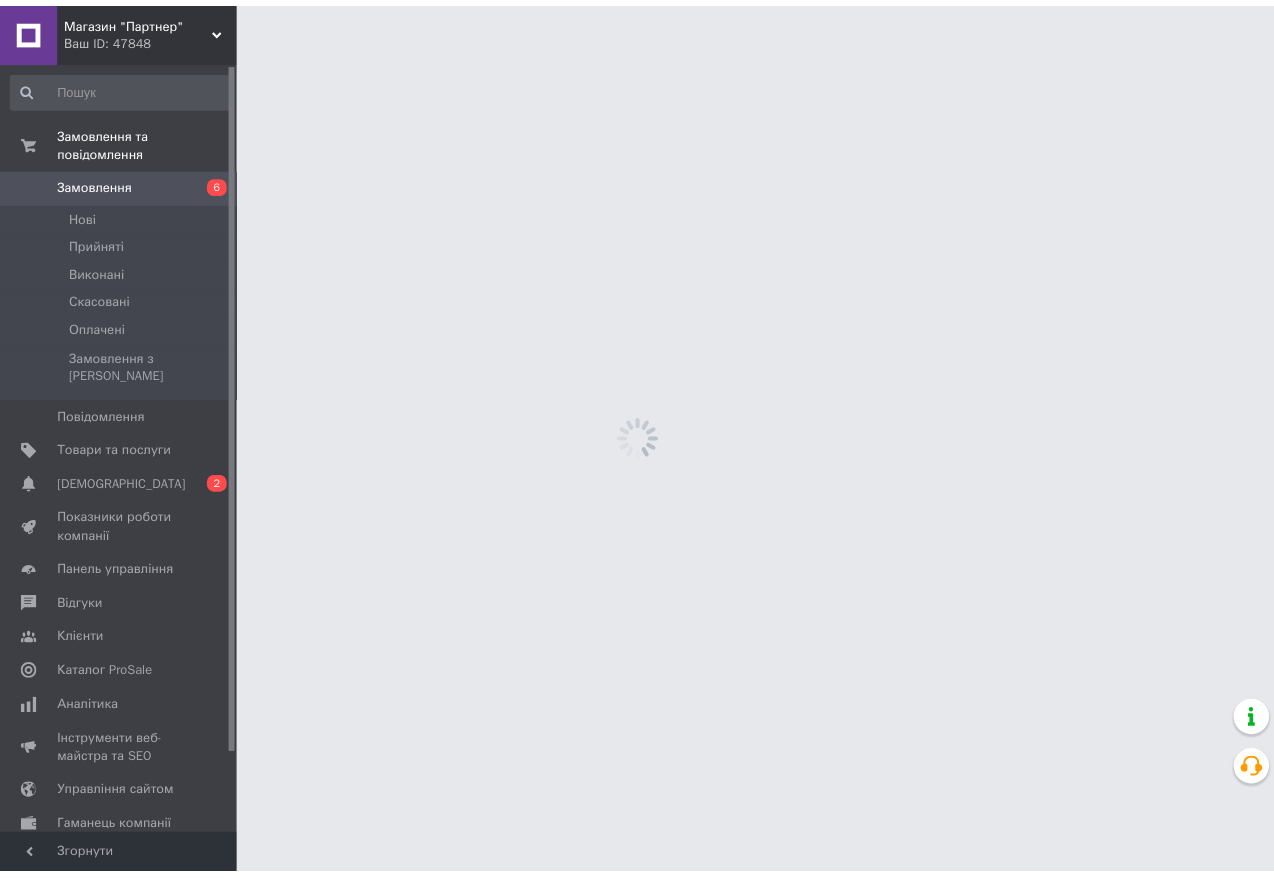 scroll, scrollTop: 0, scrollLeft: 0, axis: both 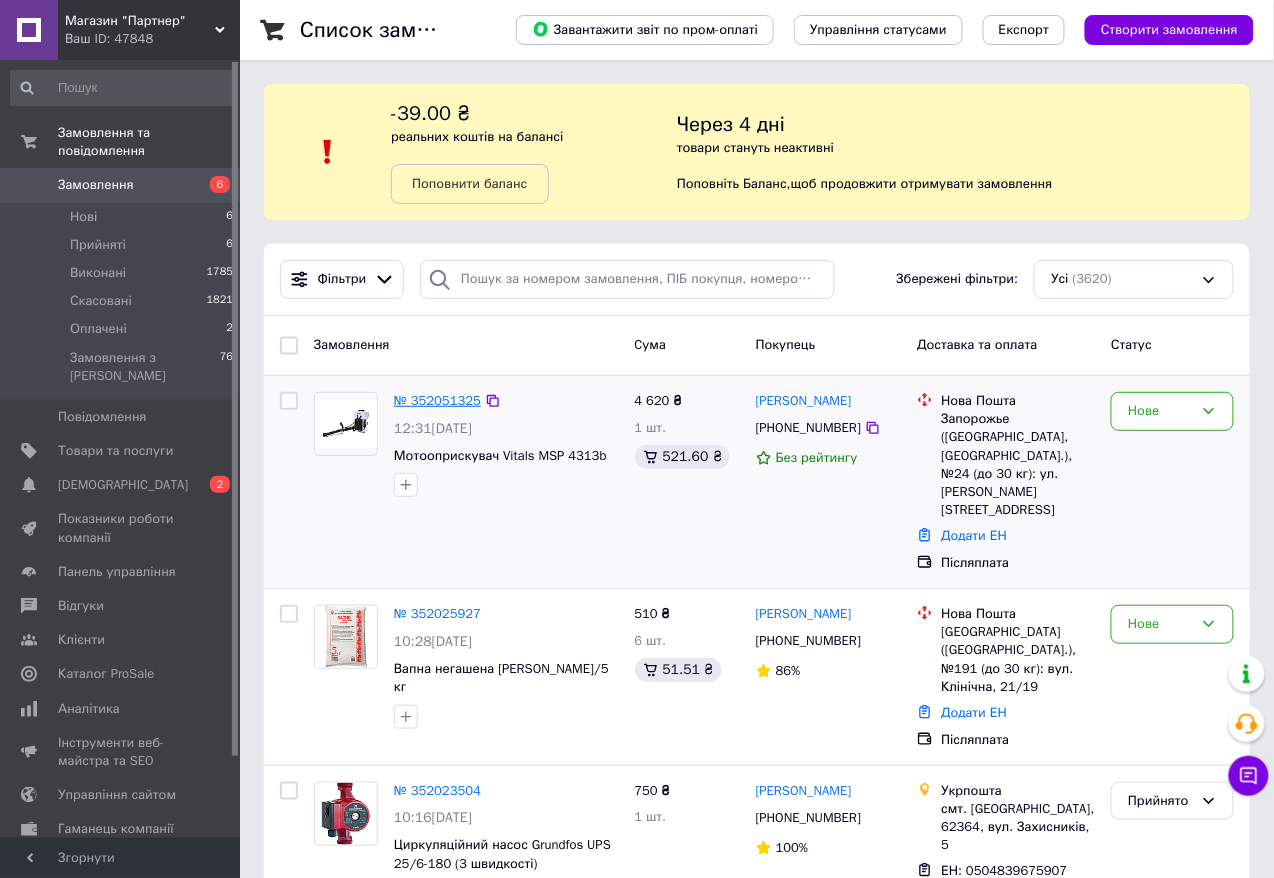 click on "№ 352051325" at bounding box center (437, 400) 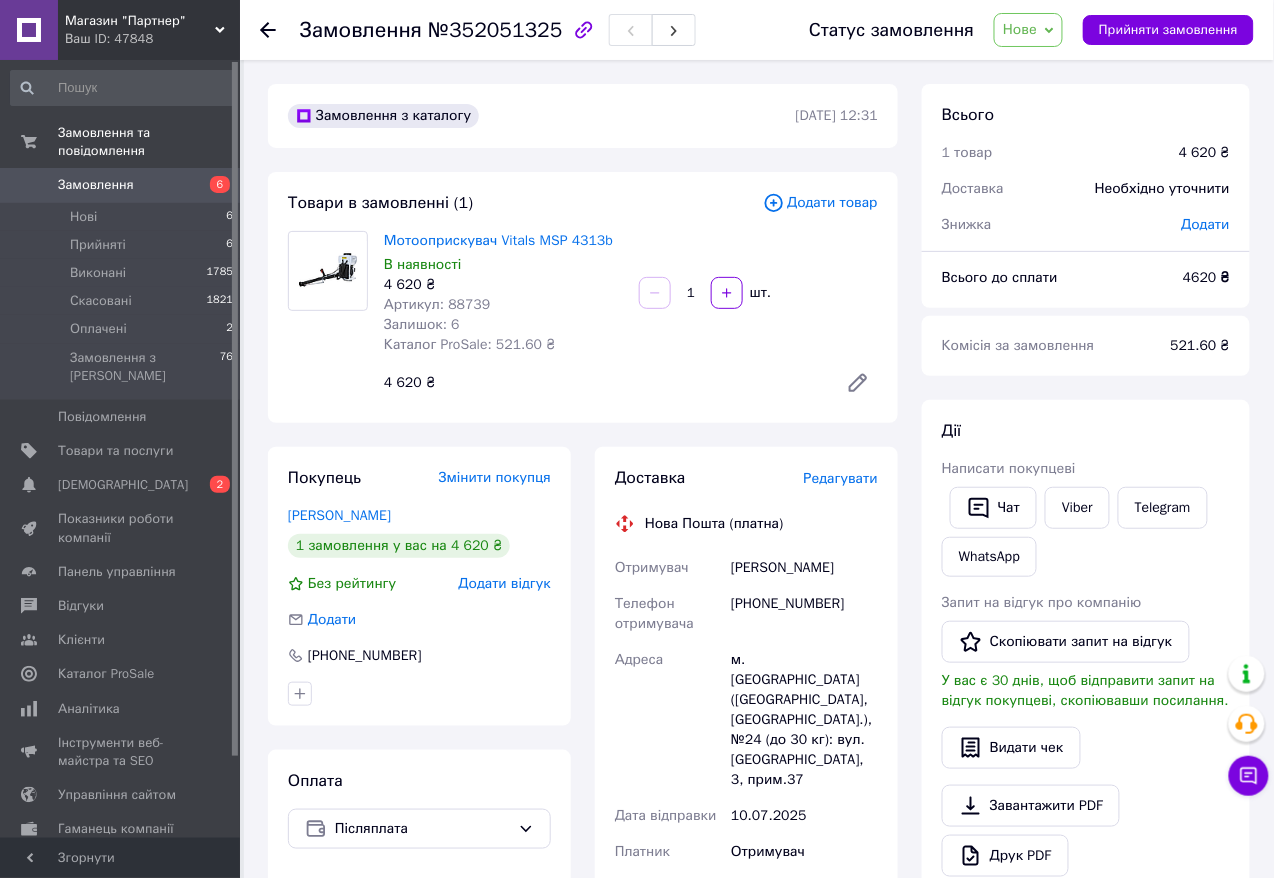 click on "Замовлення 6" at bounding box center (122, 185) 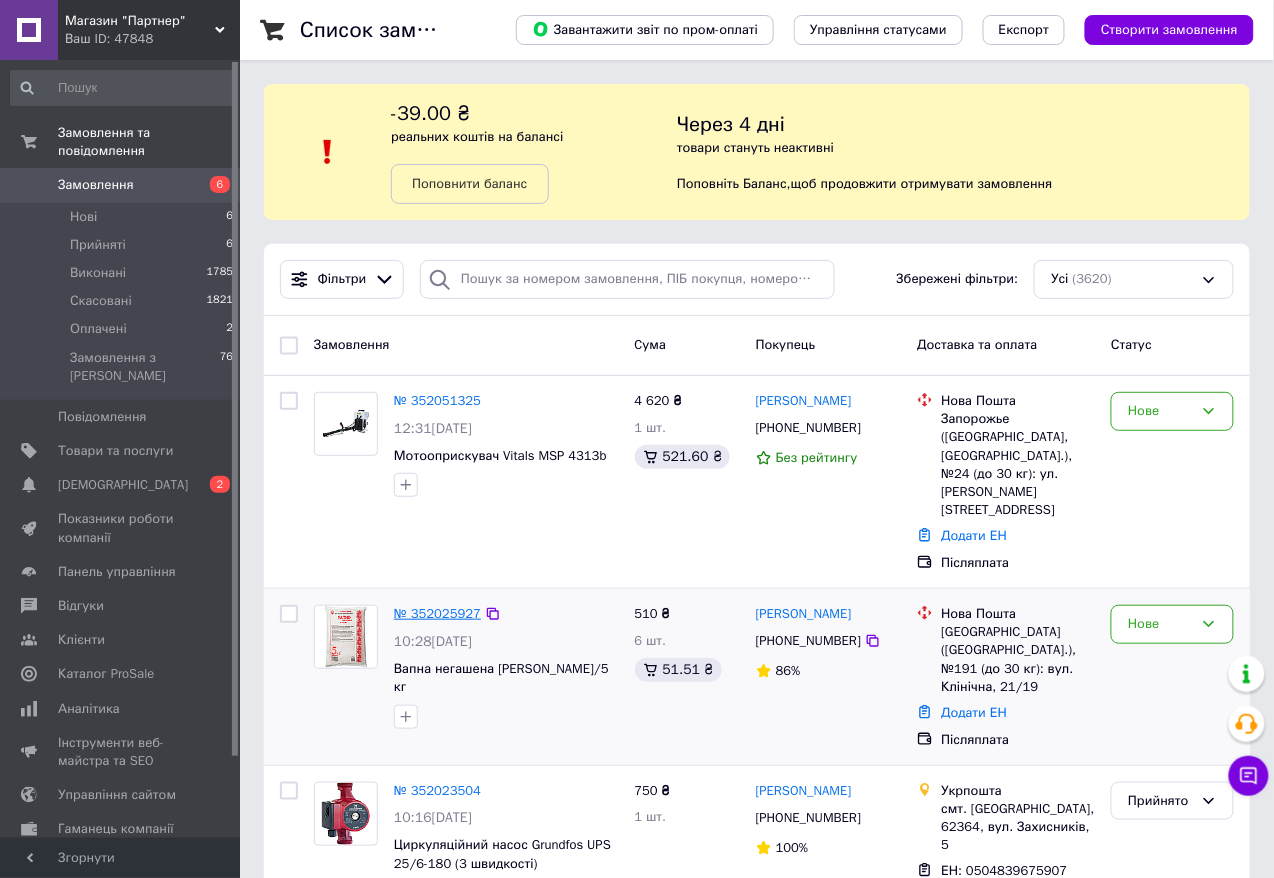 click on "№ 352025927" at bounding box center (437, 613) 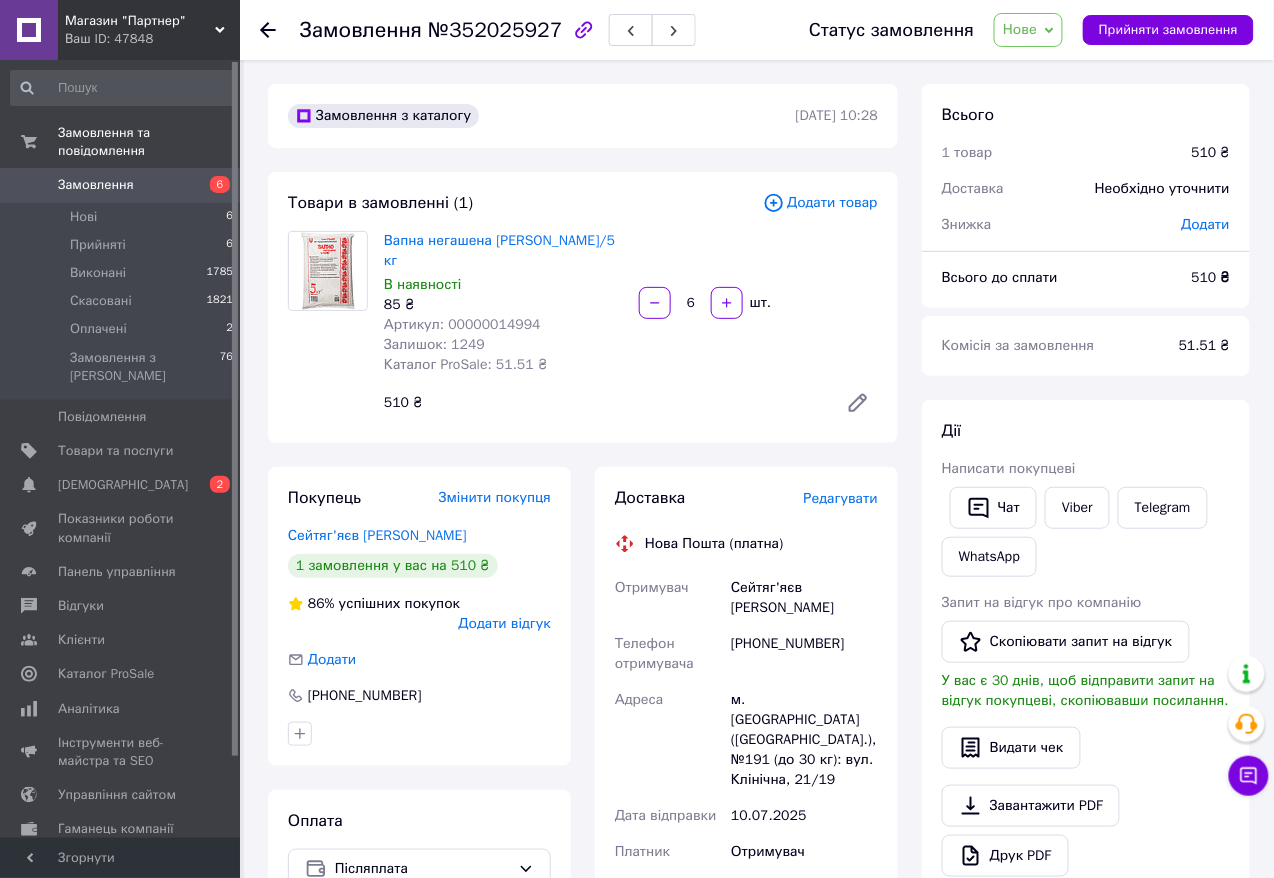 click on "[PHONE_NUMBER]" at bounding box center (804, 654) 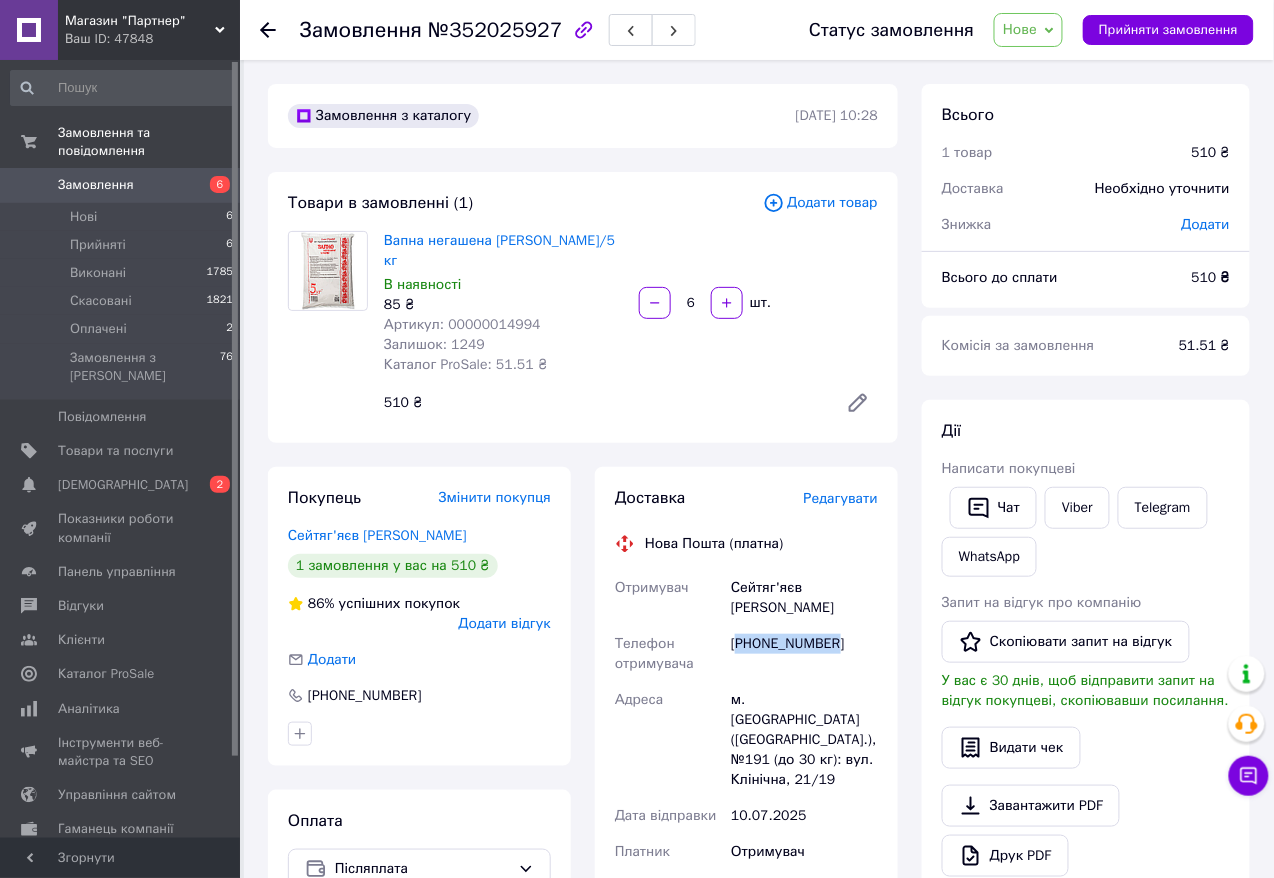 click on "[PHONE_NUMBER]" at bounding box center (804, 654) 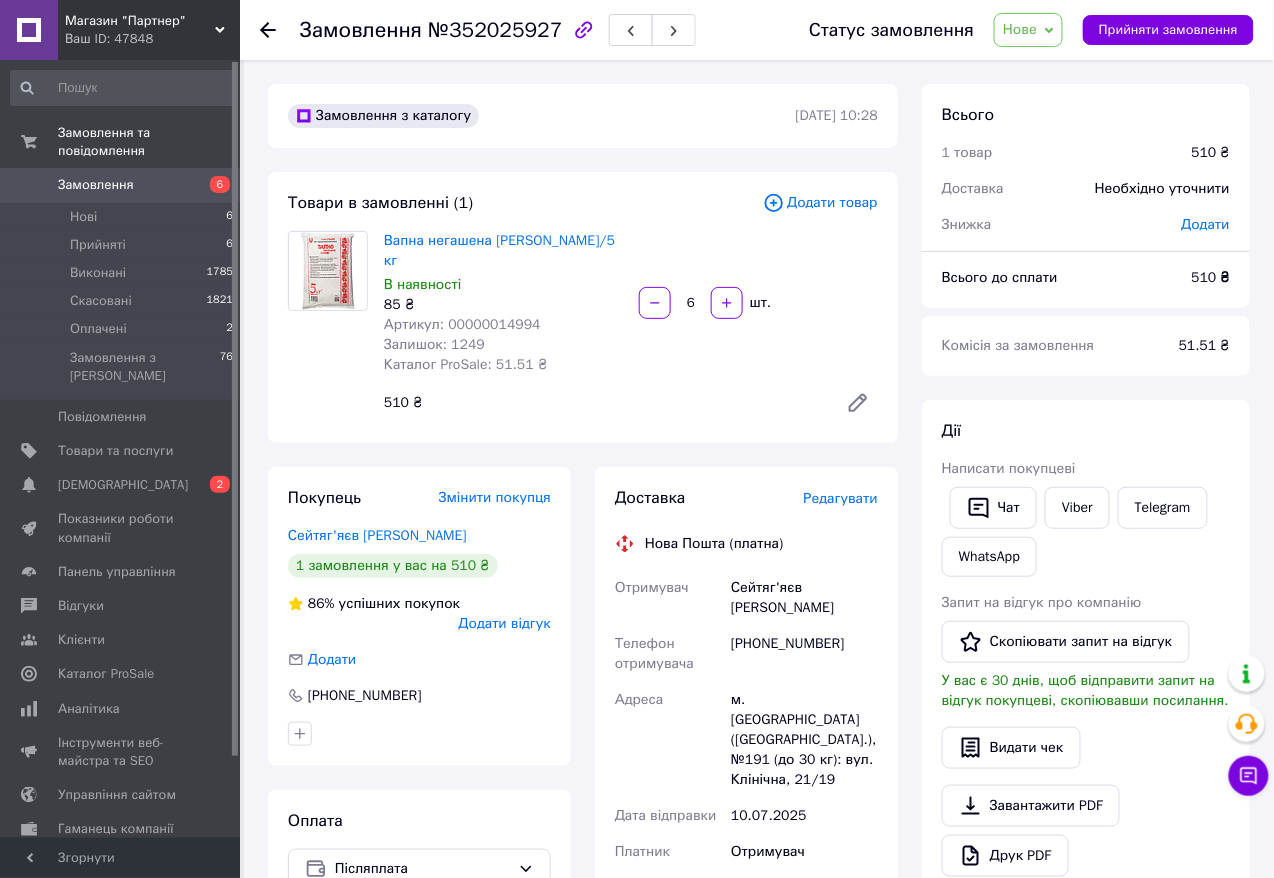 click on "Сейтяг'яєв Ільдар" at bounding box center [804, 598] 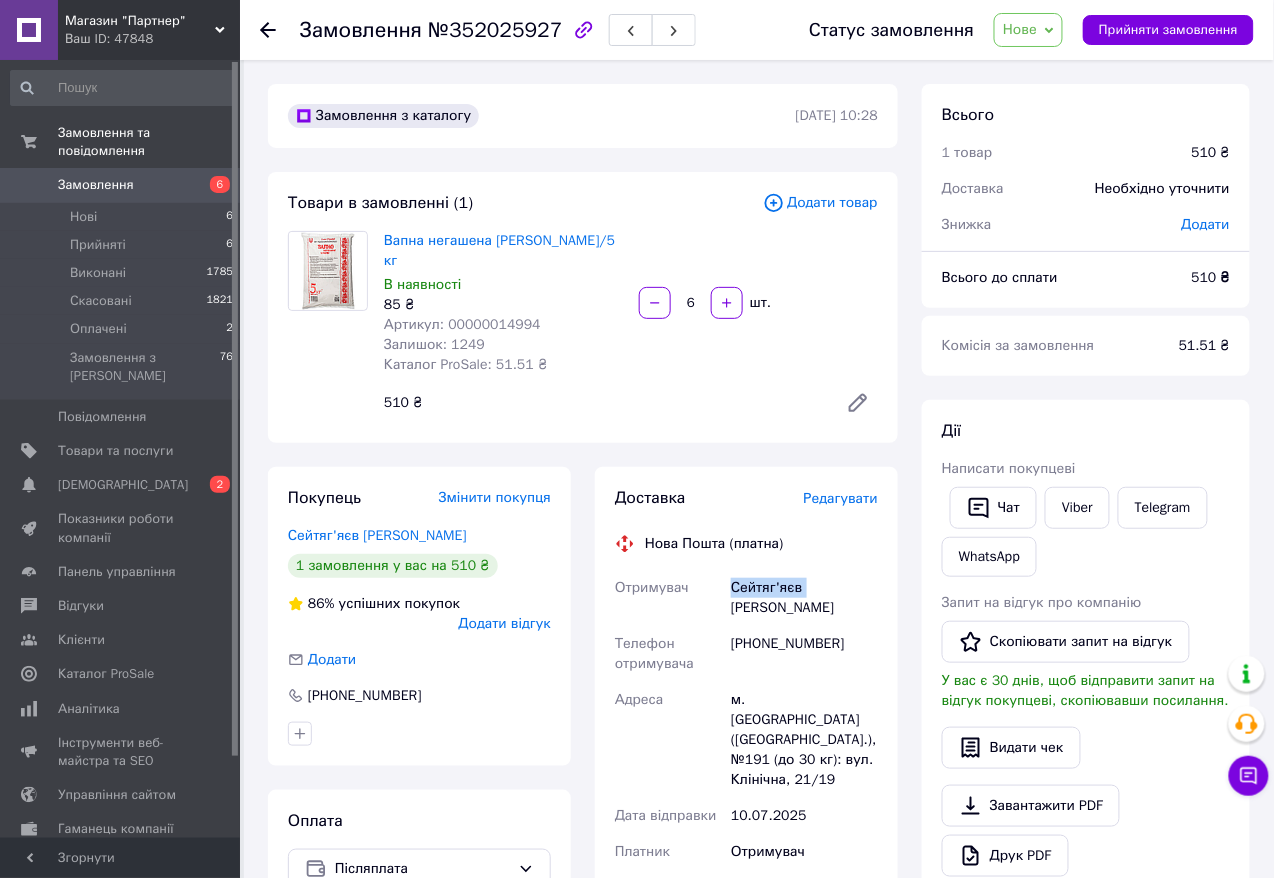 click on "Сейтяг'яєв Ільдар" at bounding box center [804, 598] 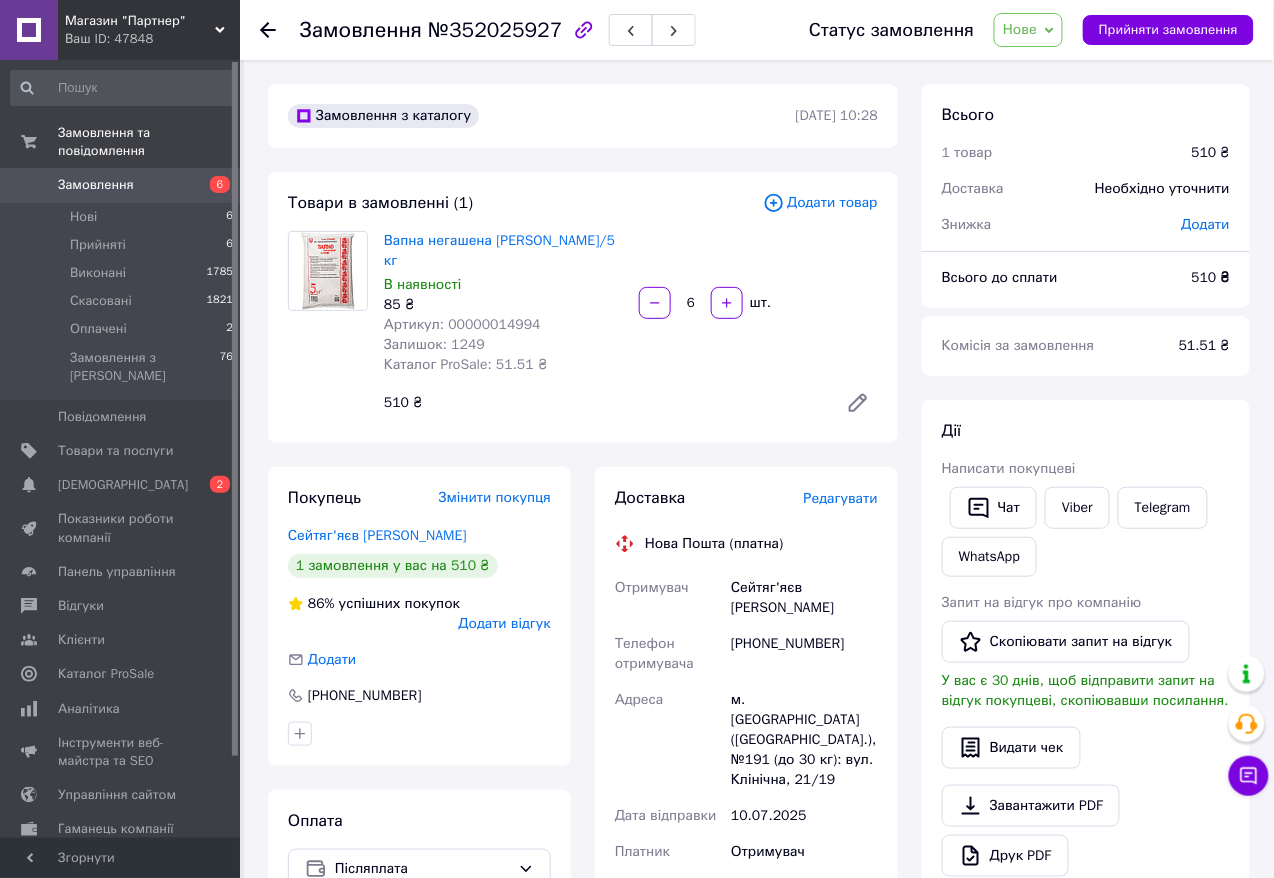 click on "Сейтяг'яєв Ільдар" at bounding box center [804, 598] 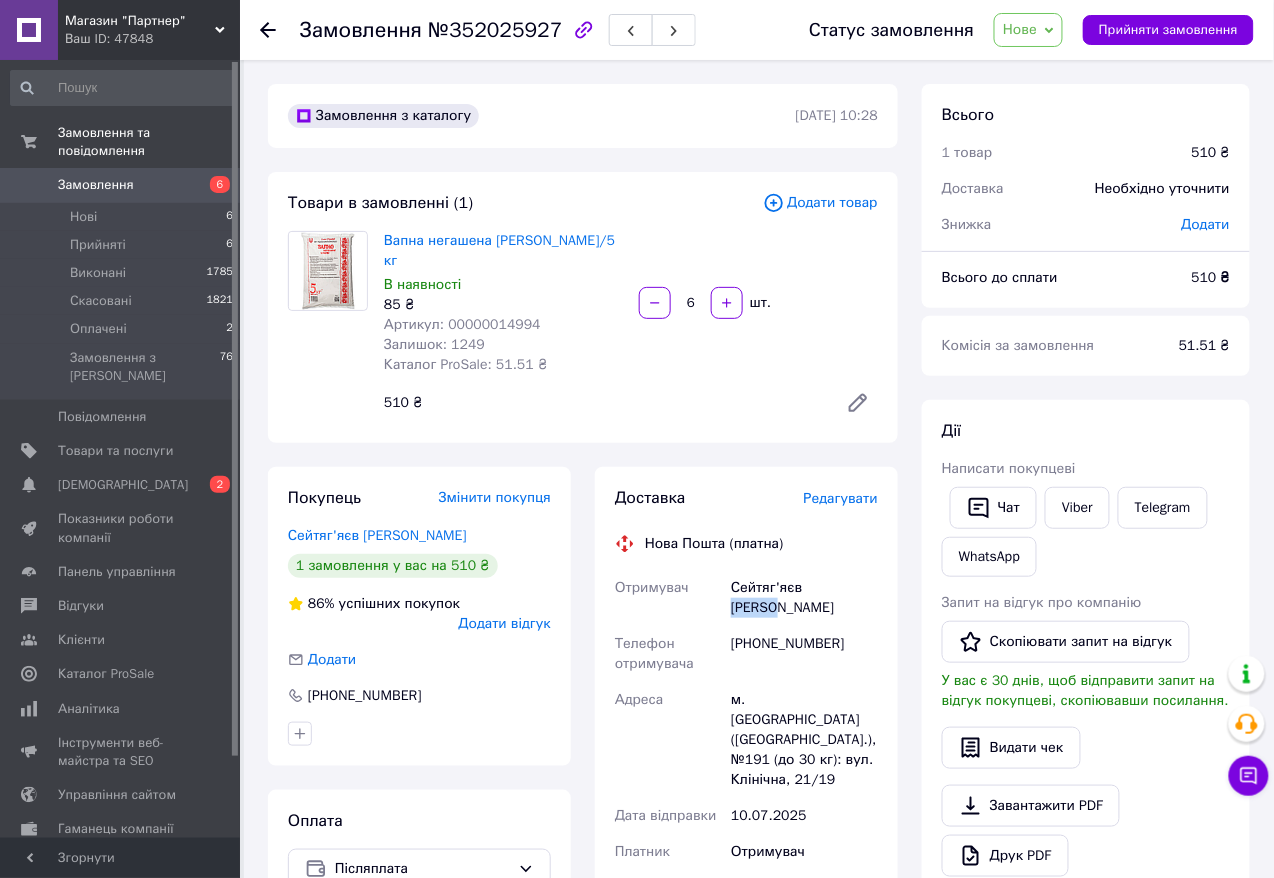 click on "Сейтяг'яєв Ільдар" at bounding box center (804, 598) 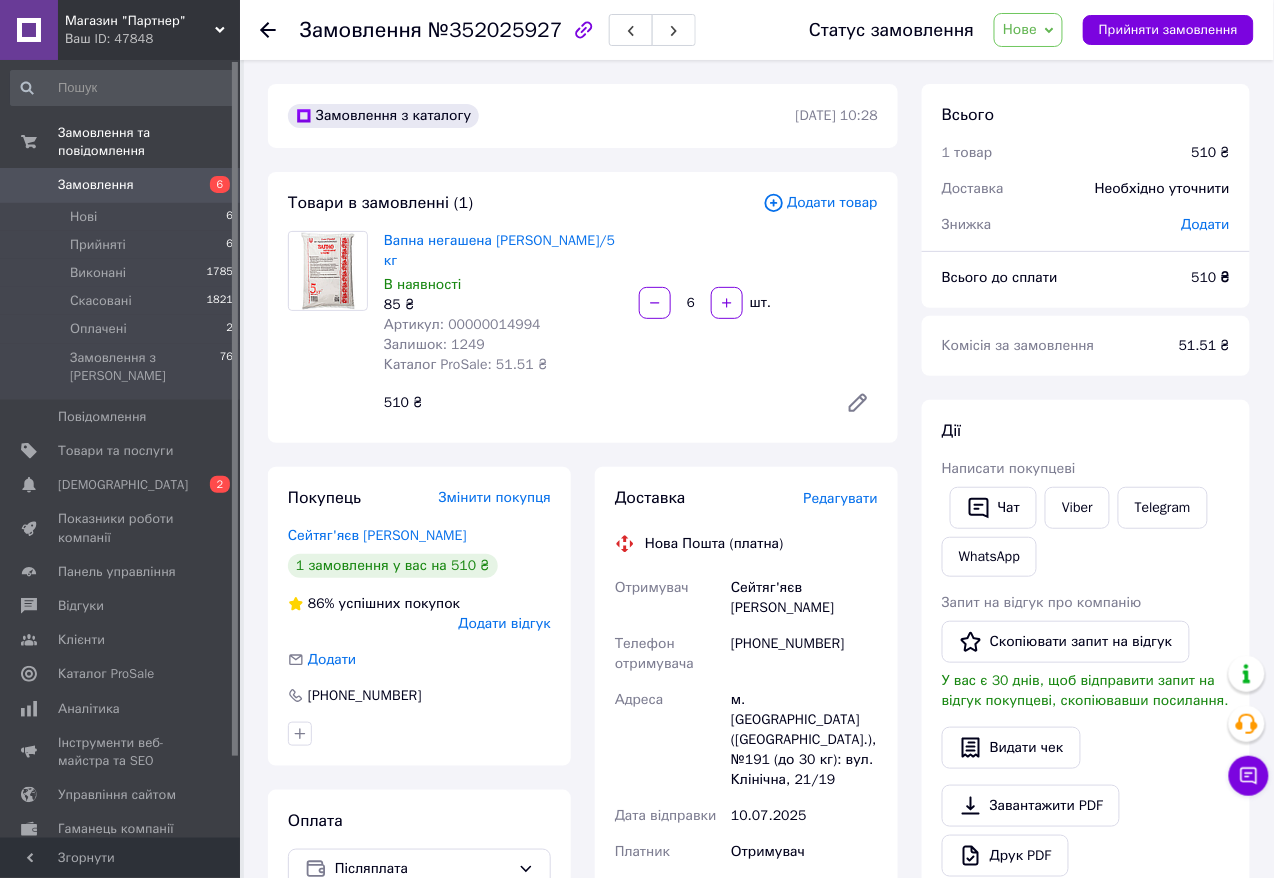 click on "м. Київ (Київська обл.), №191 (до 30 кг): вул. Клінічна, 21/19" at bounding box center [804, 740] 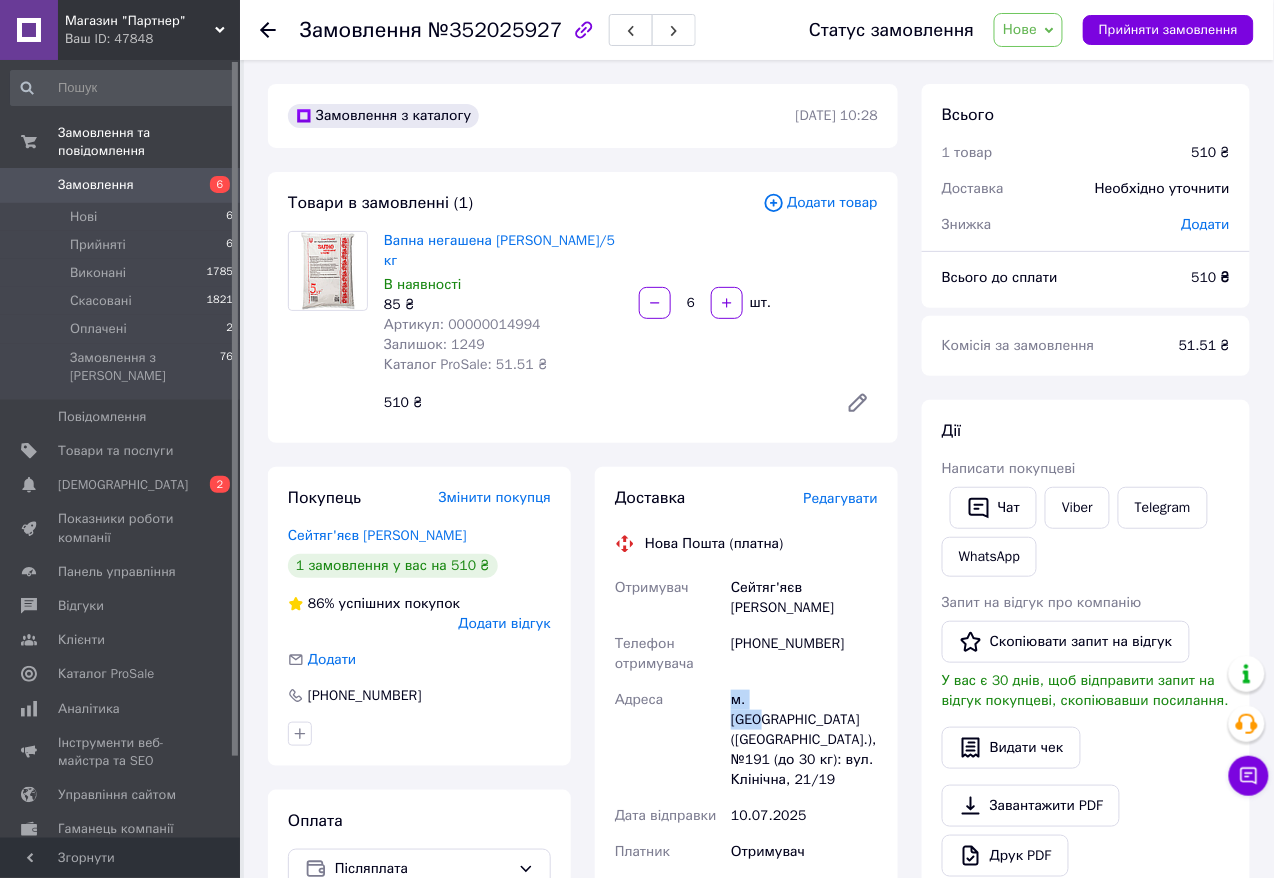drag, startPoint x: 729, startPoint y: 631, endPoint x: 777, endPoint y: 620, distance: 49.24429 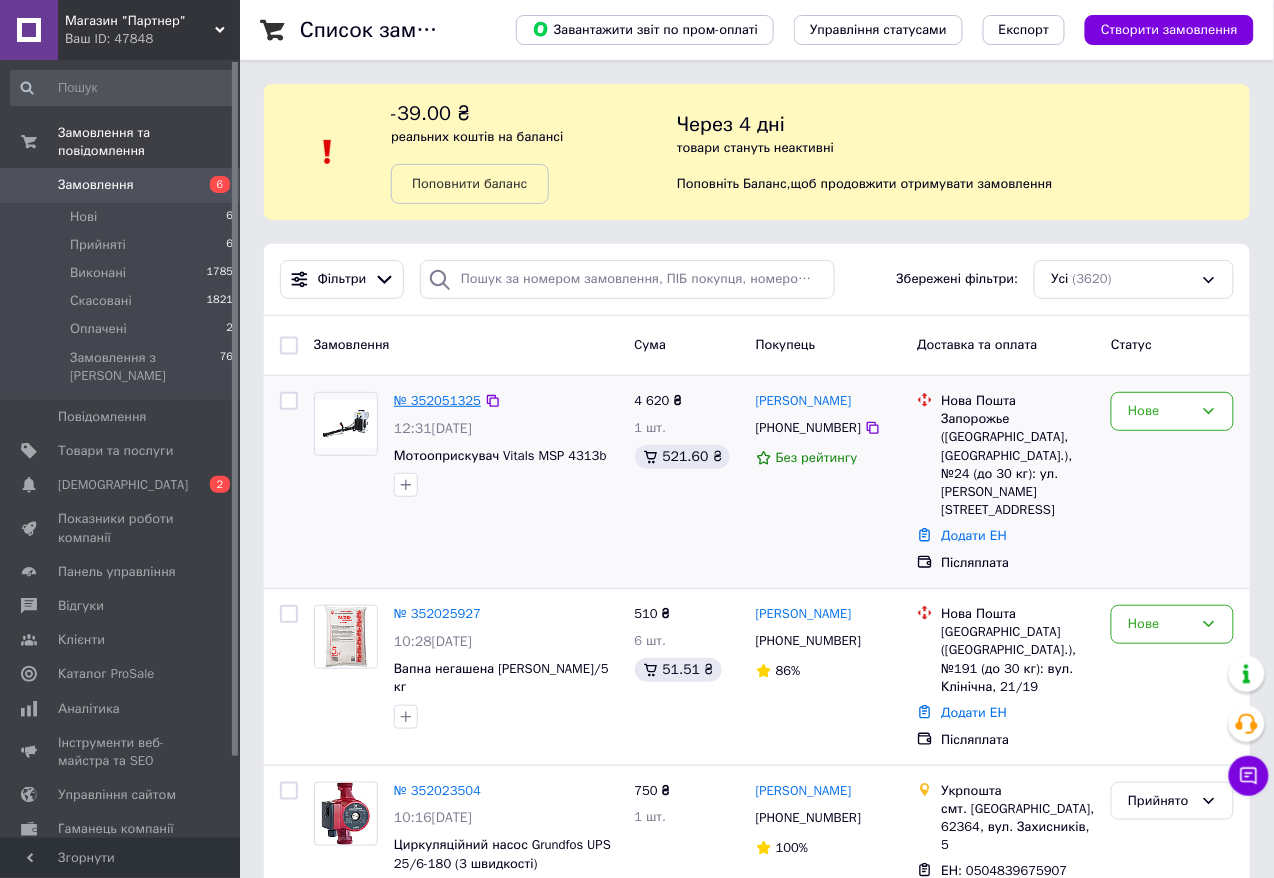 click on "№ 352051325" at bounding box center [437, 400] 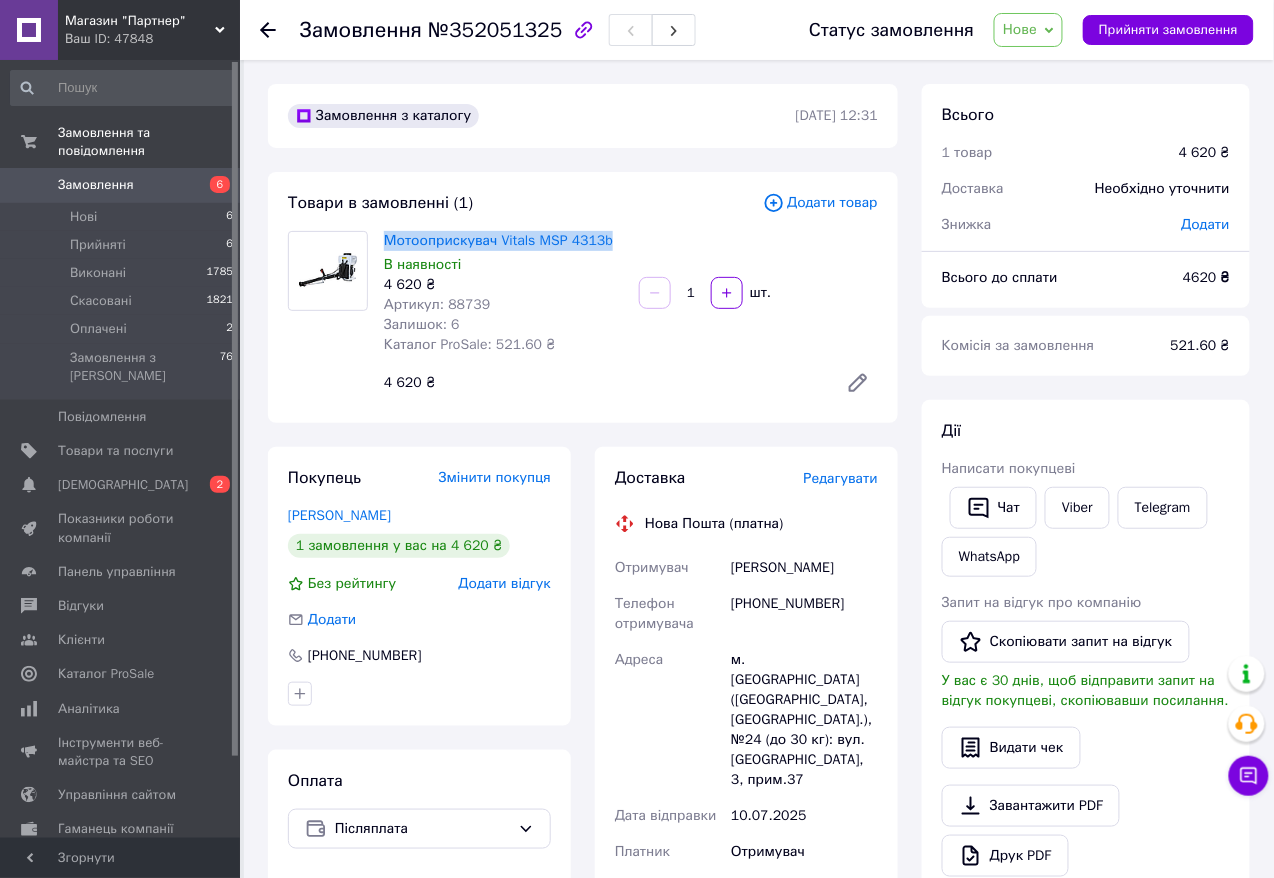 drag, startPoint x: 384, startPoint y: 233, endPoint x: 457, endPoint y: 267, distance: 80.529495 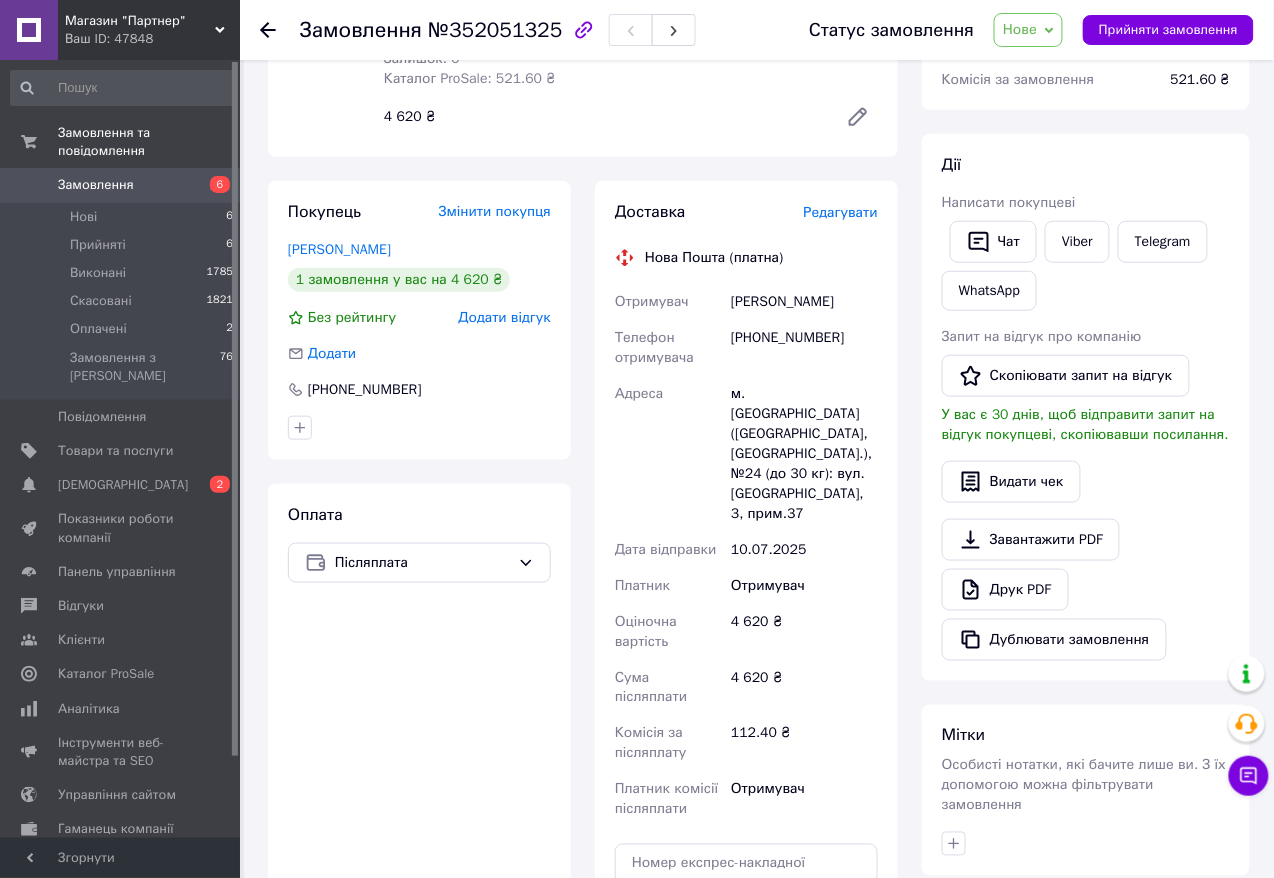 scroll, scrollTop: 0, scrollLeft: 0, axis: both 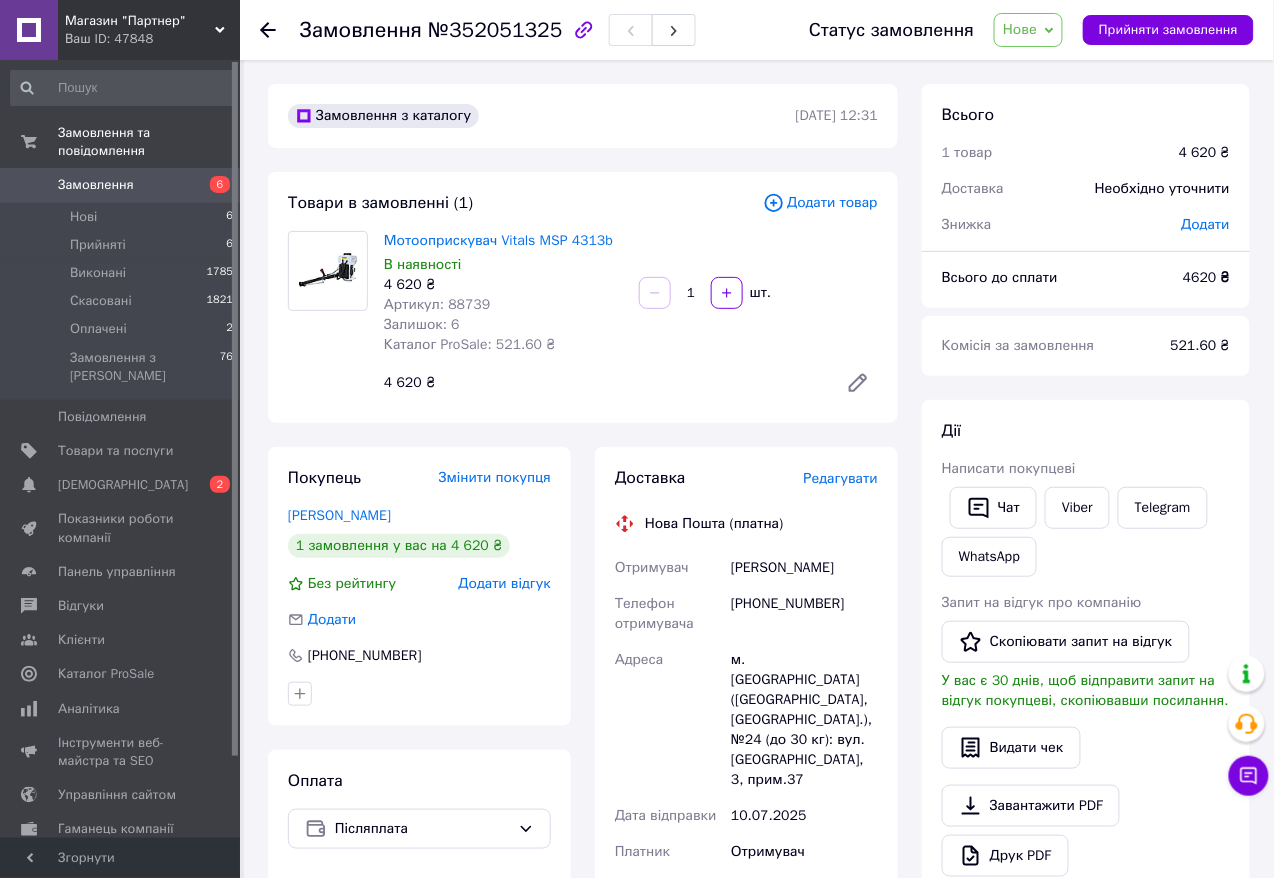 click on "[PHONE_NUMBER]" at bounding box center (804, 614) 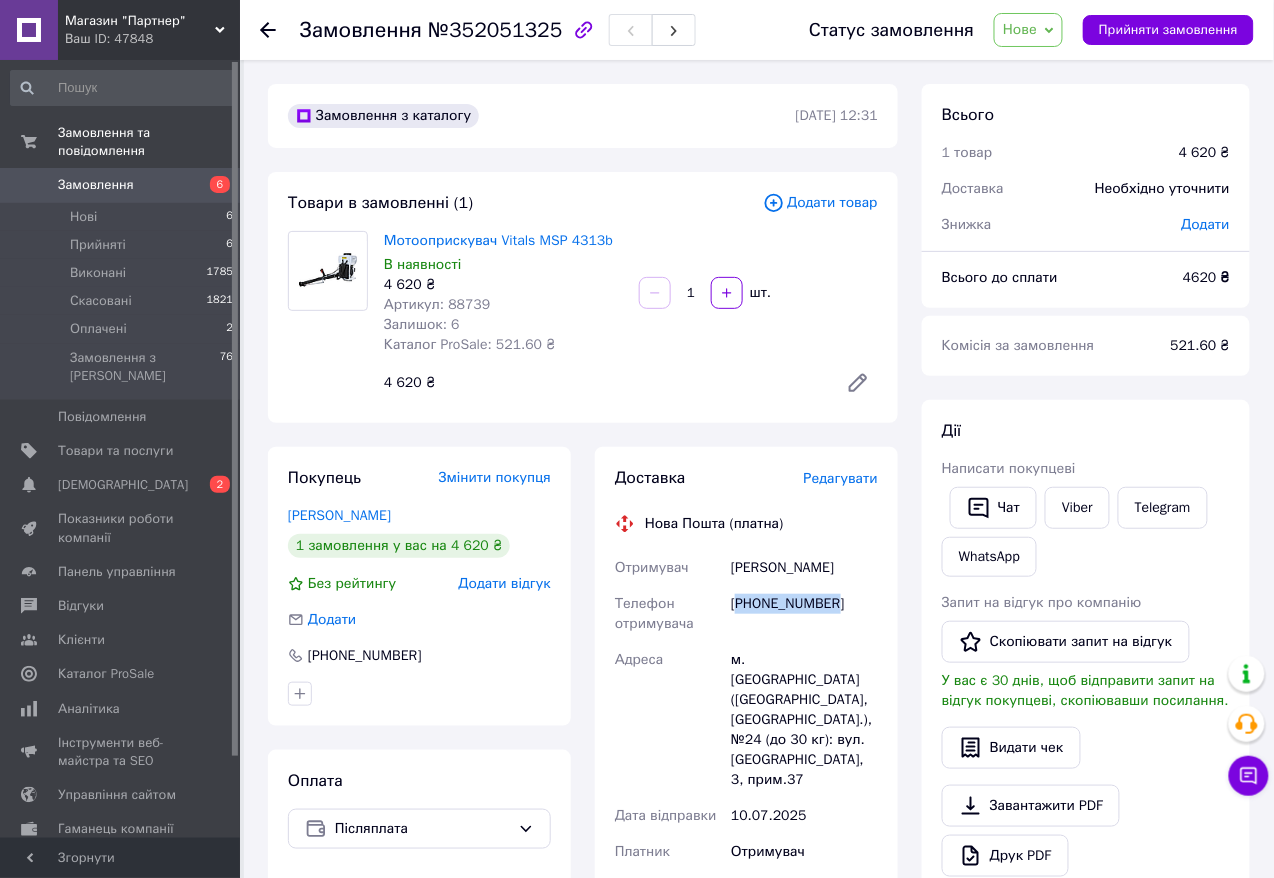 click on "[PHONE_NUMBER]" at bounding box center [804, 614] 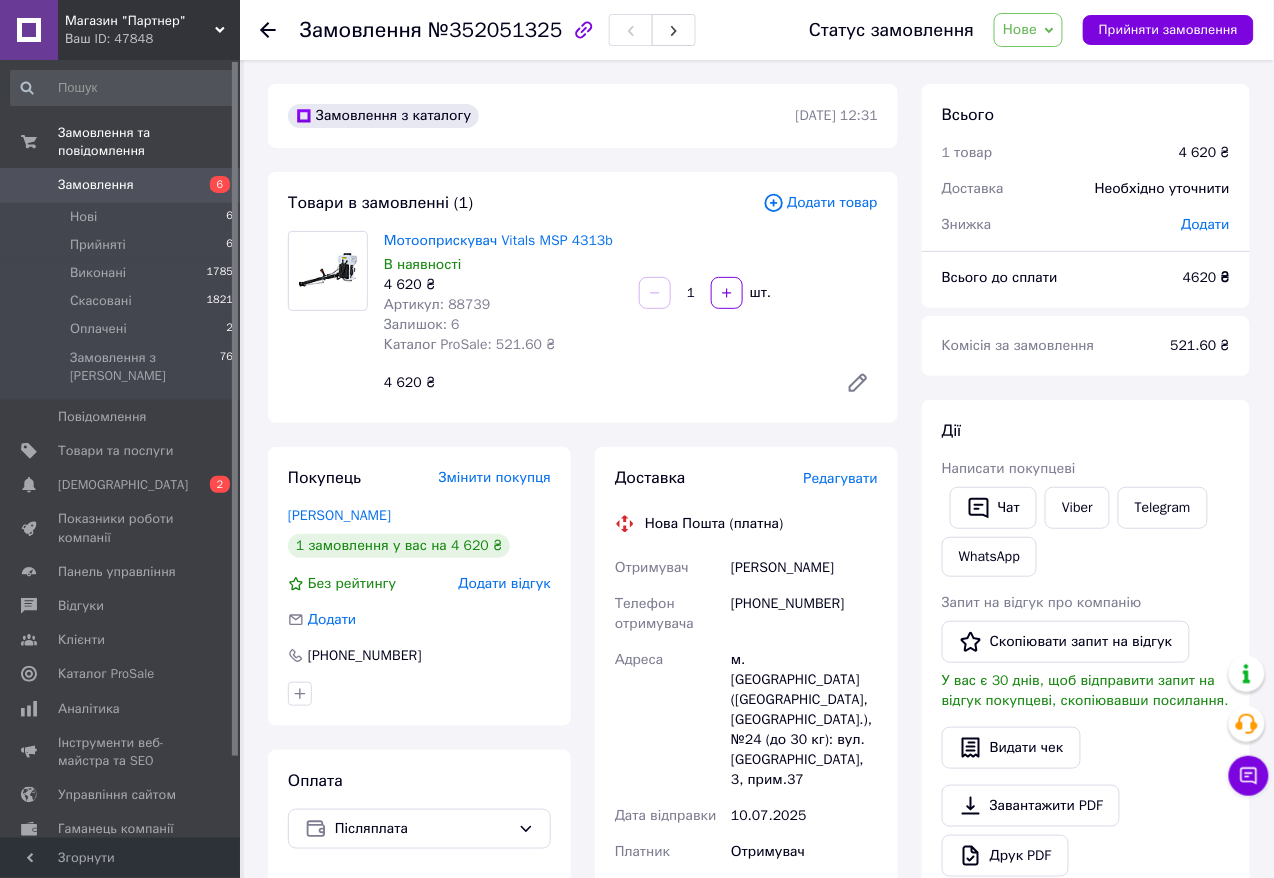 click on "Коваль Сергей" at bounding box center [804, 568] 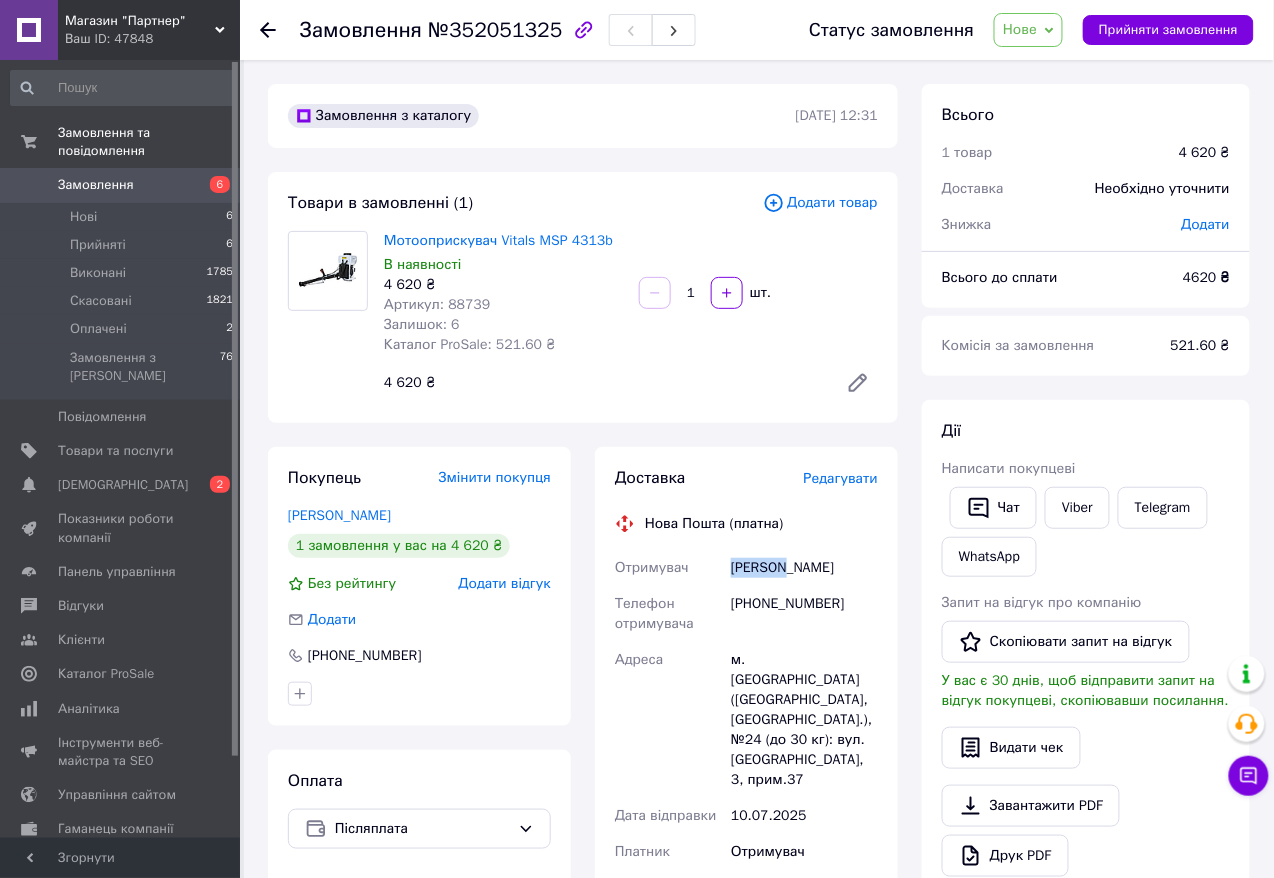 click on "Коваль Сергей" at bounding box center [804, 568] 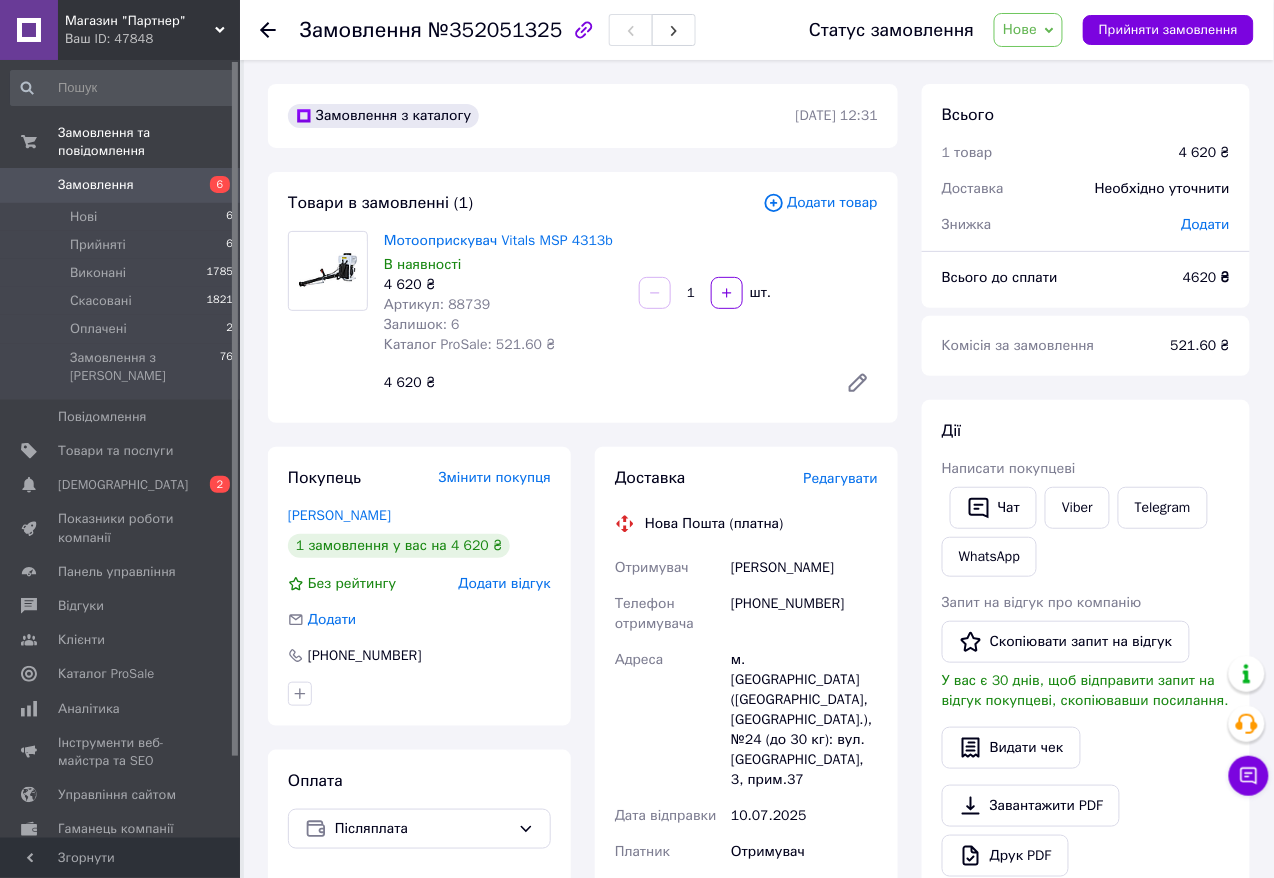 click on "Коваль Сергей" at bounding box center (804, 568) 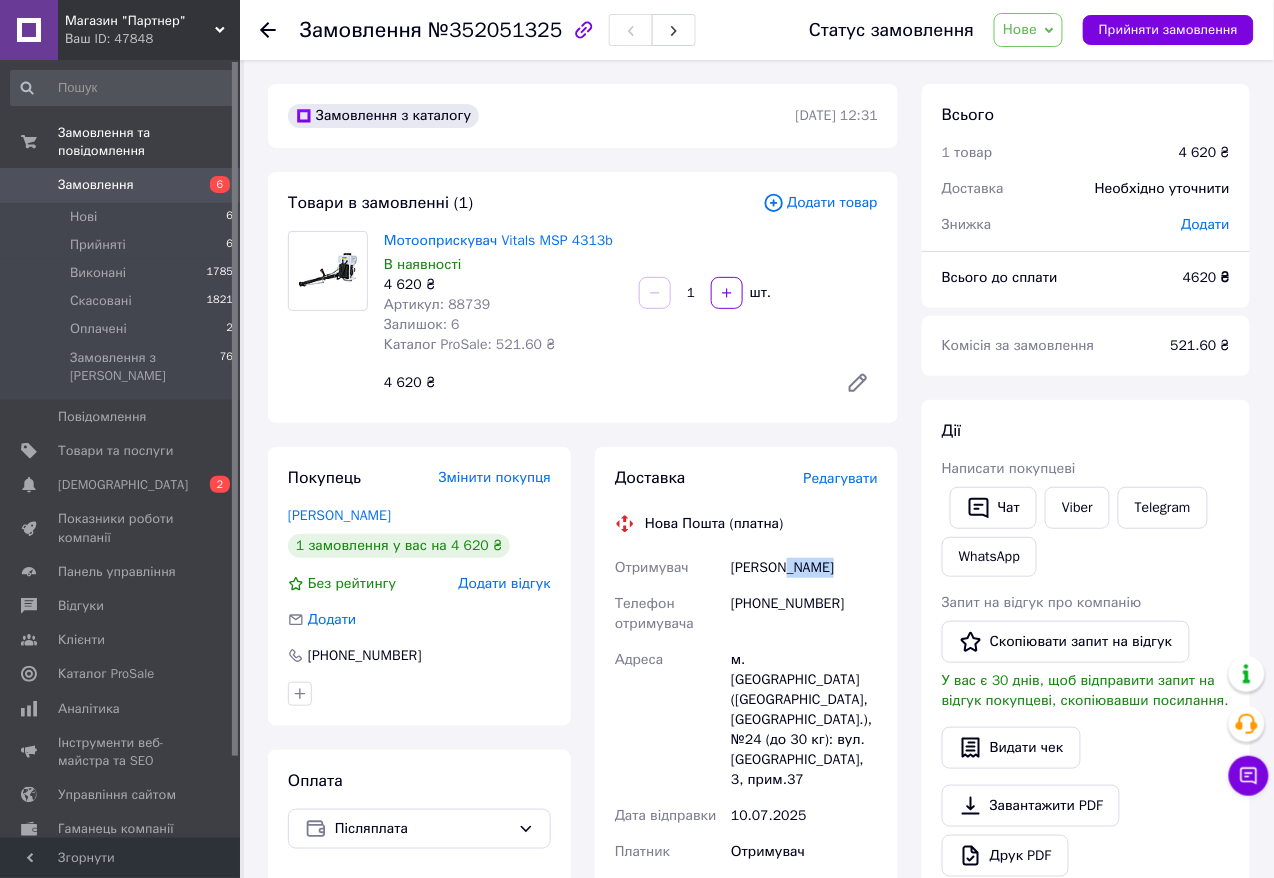 click on "Коваль Сергей" at bounding box center (804, 568) 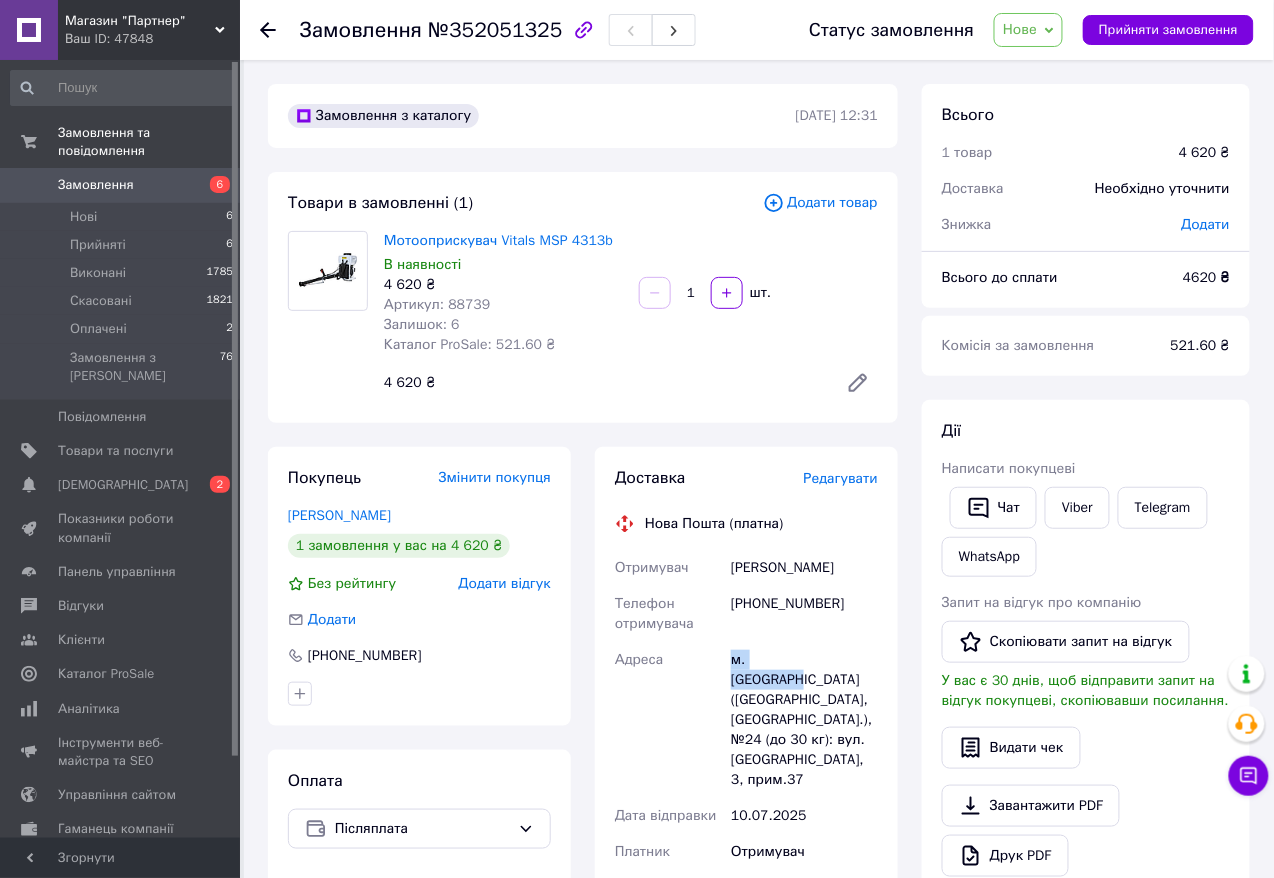 drag, startPoint x: 733, startPoint y: 653, endPoint x: 830, endPoint y: 642, distance: 97.62172 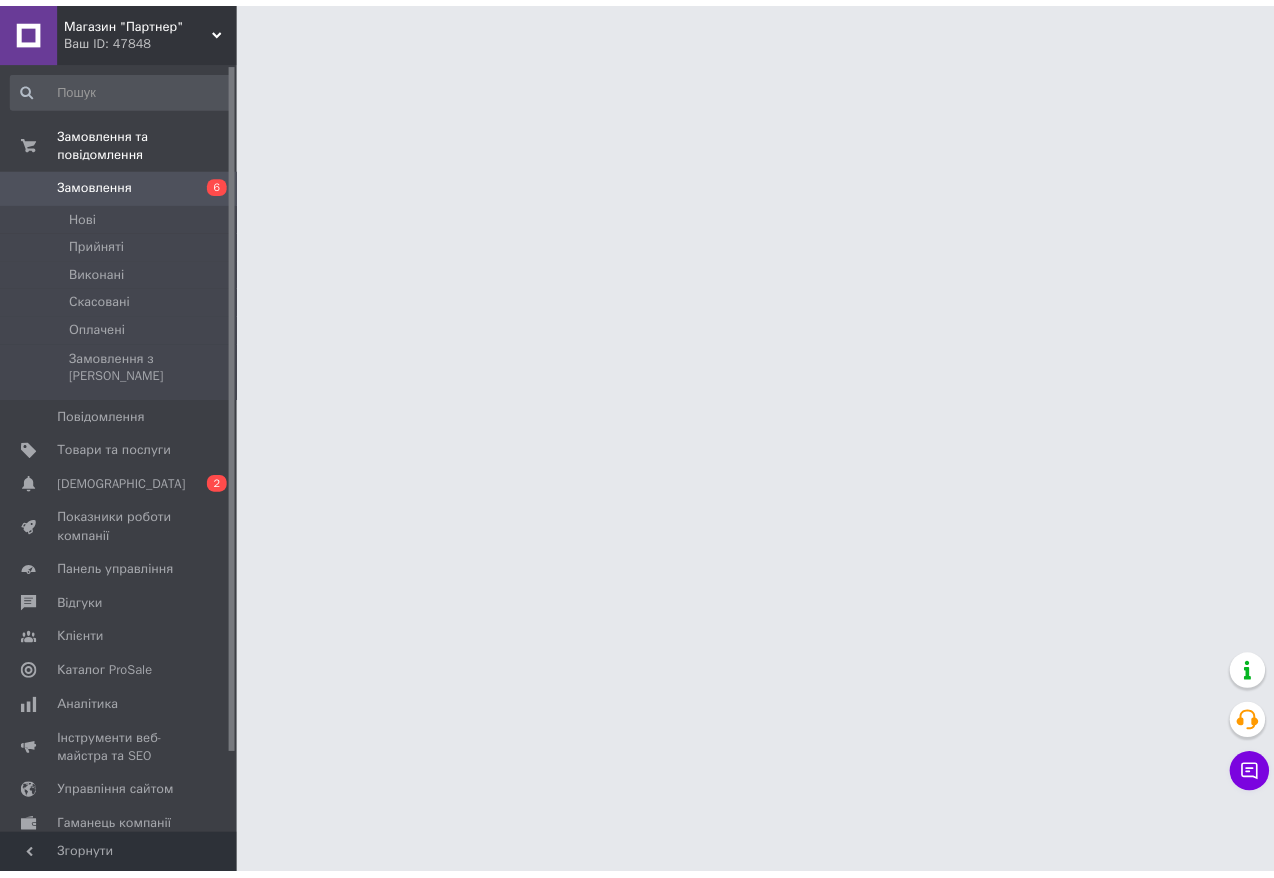 scroll, scrollTop: 0, scrollLeft: 0, axis: both 